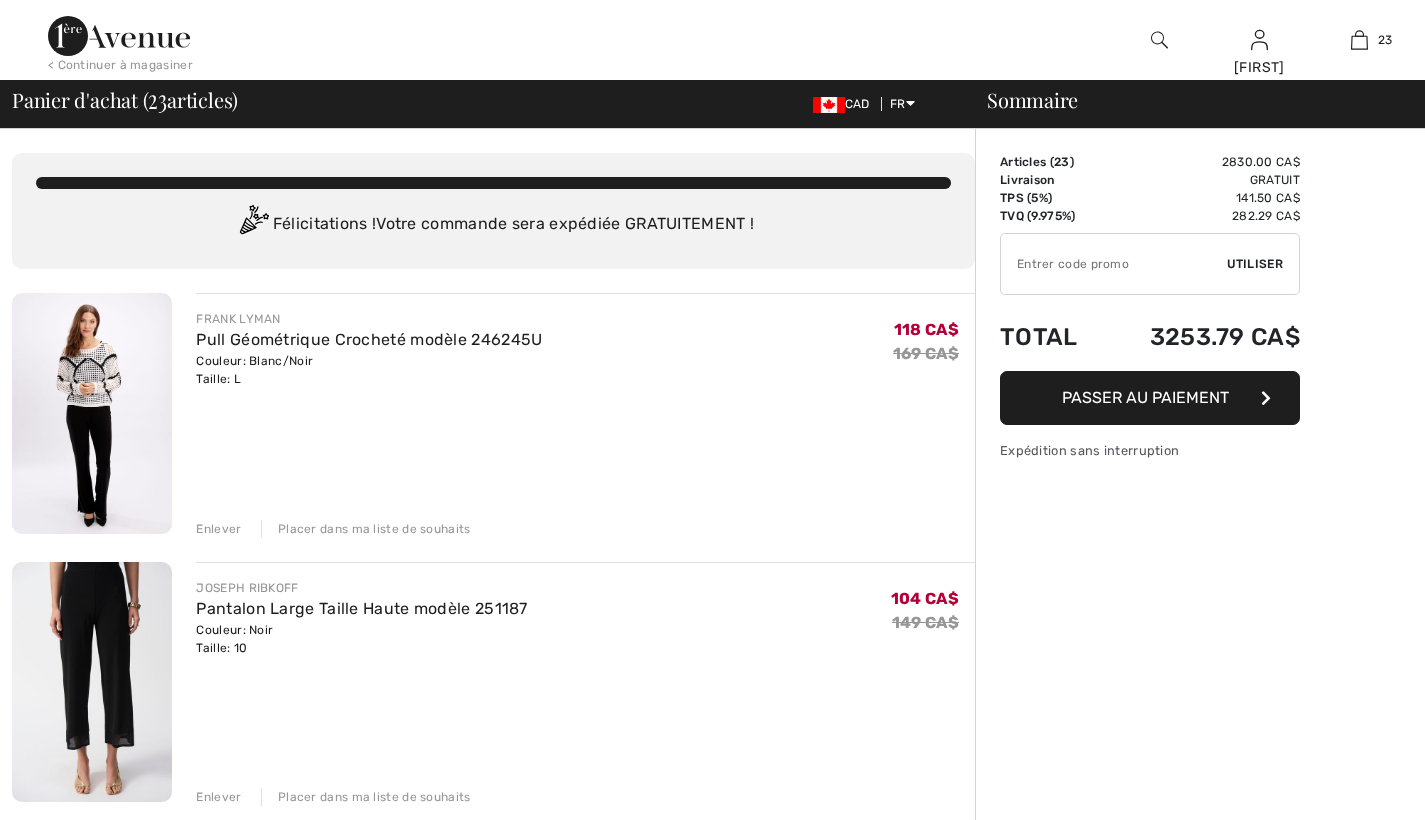 scroll, scrollTop: 0, scrollLeft: 0, axis: both 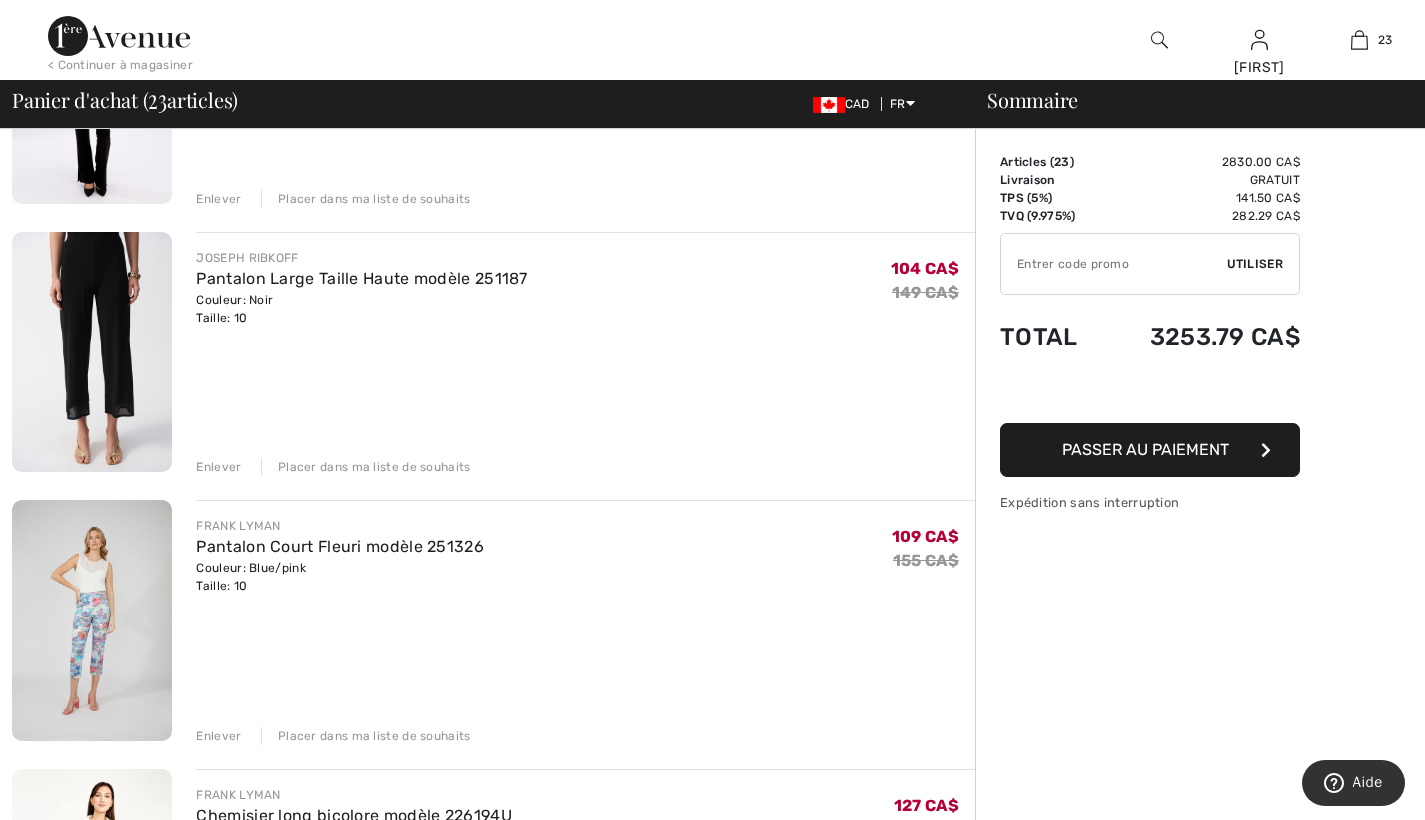 click at bounding box center [92, 83] 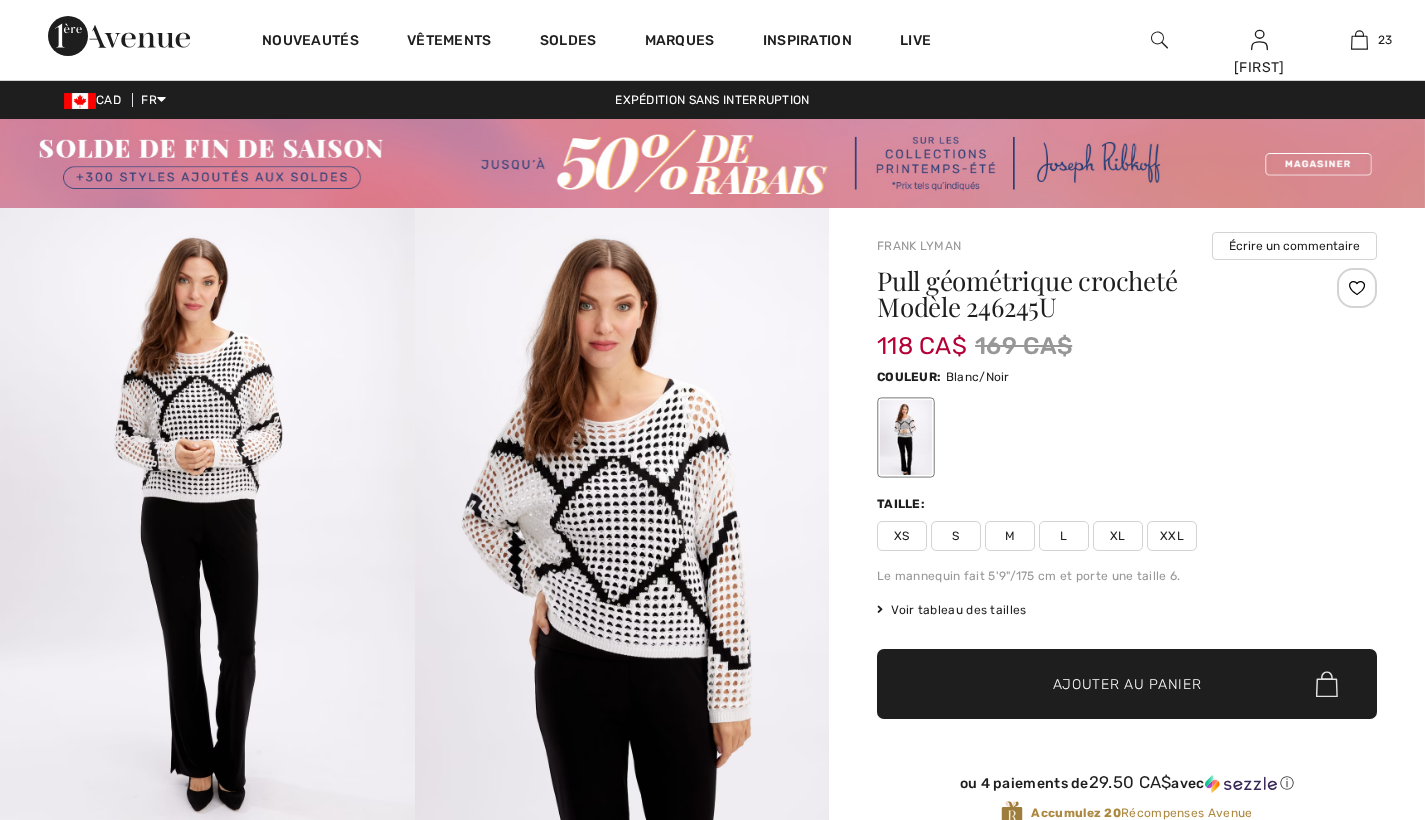 checkbox on "true" 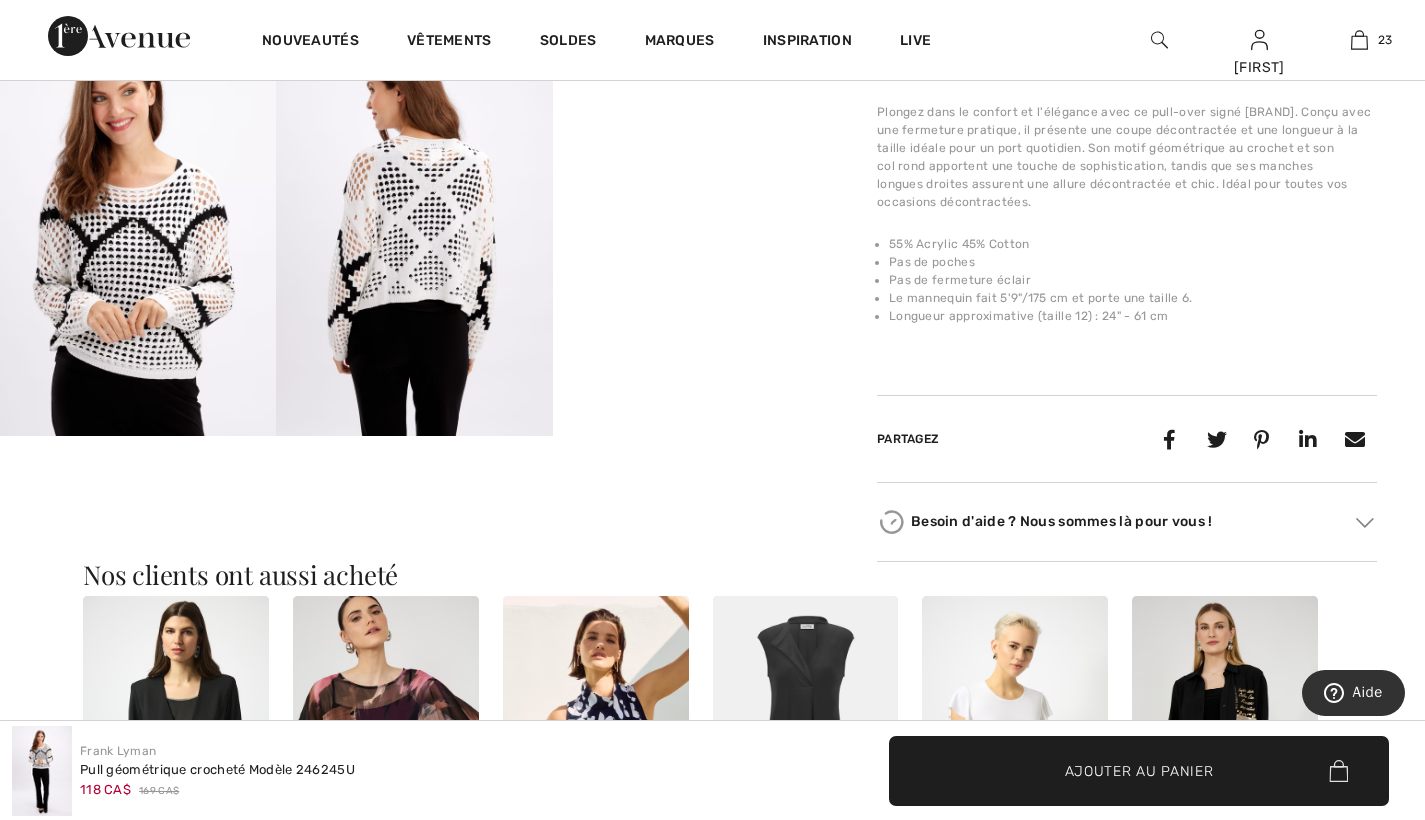 scroll, scrollTop: 814, scrollLeft: 0, axis: vertical 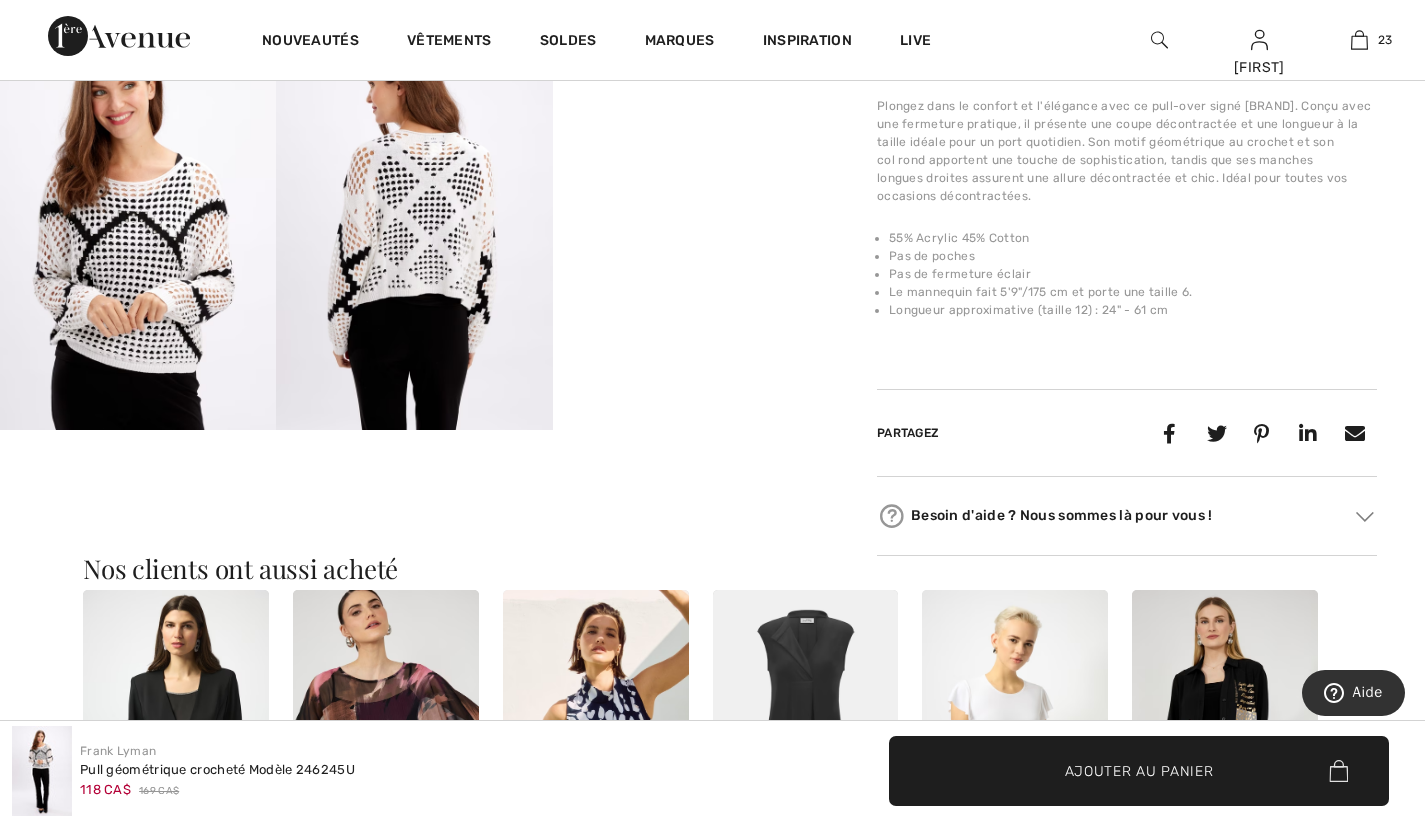 click at bounding box center (596, 729) 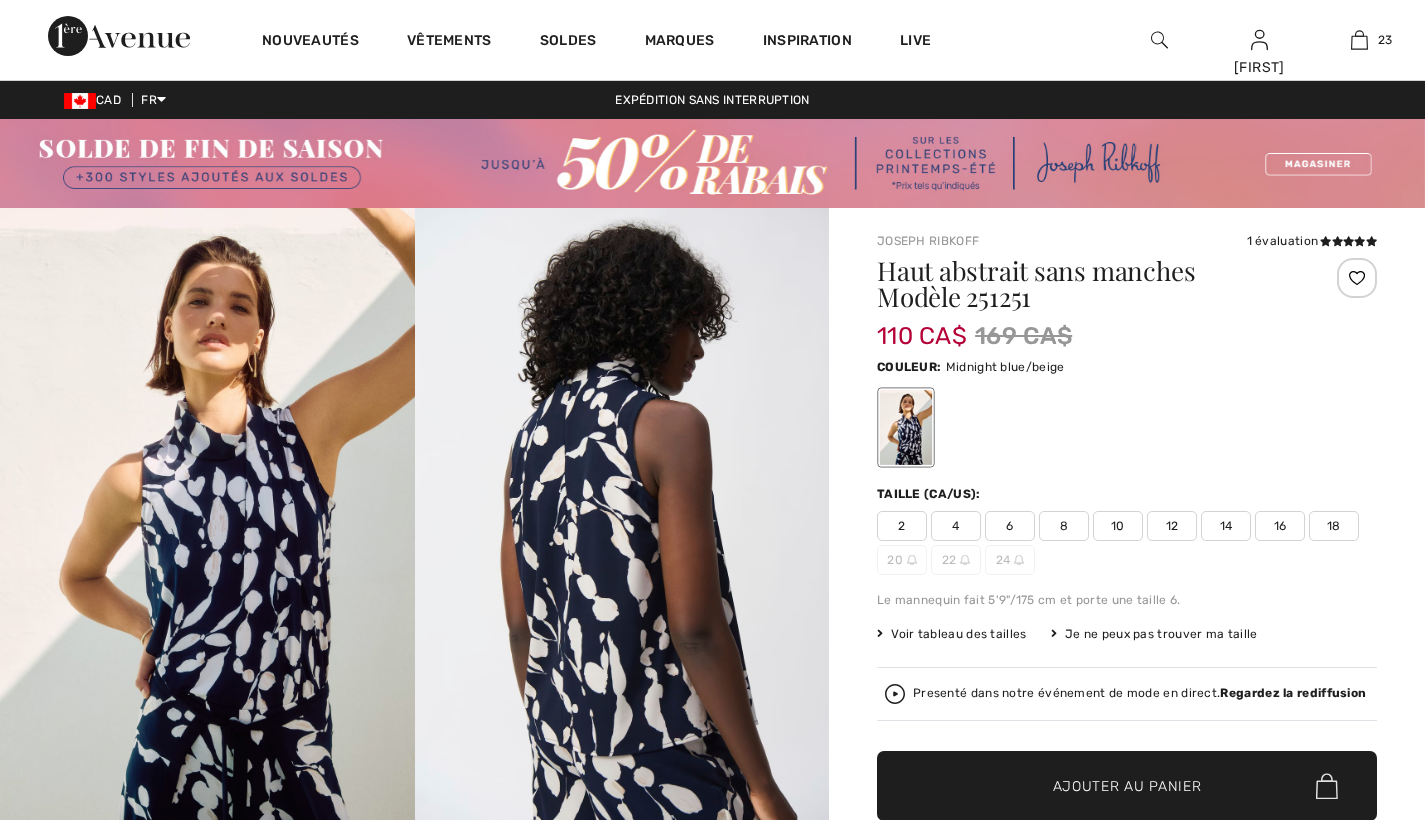 scroll, scrollTop: 0, scrollLeft: 0, axis: both 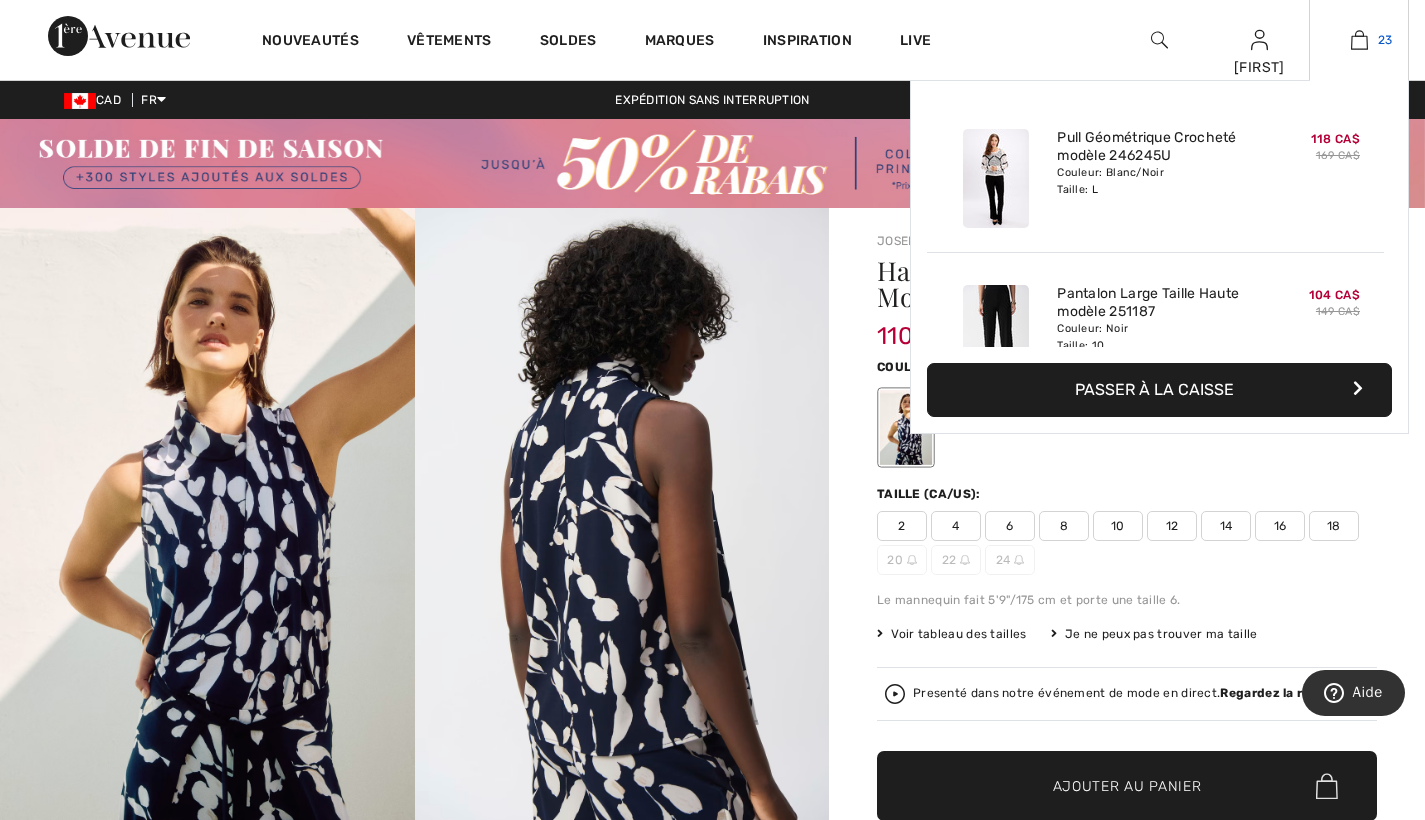 click at bounding box center (1359, 40) 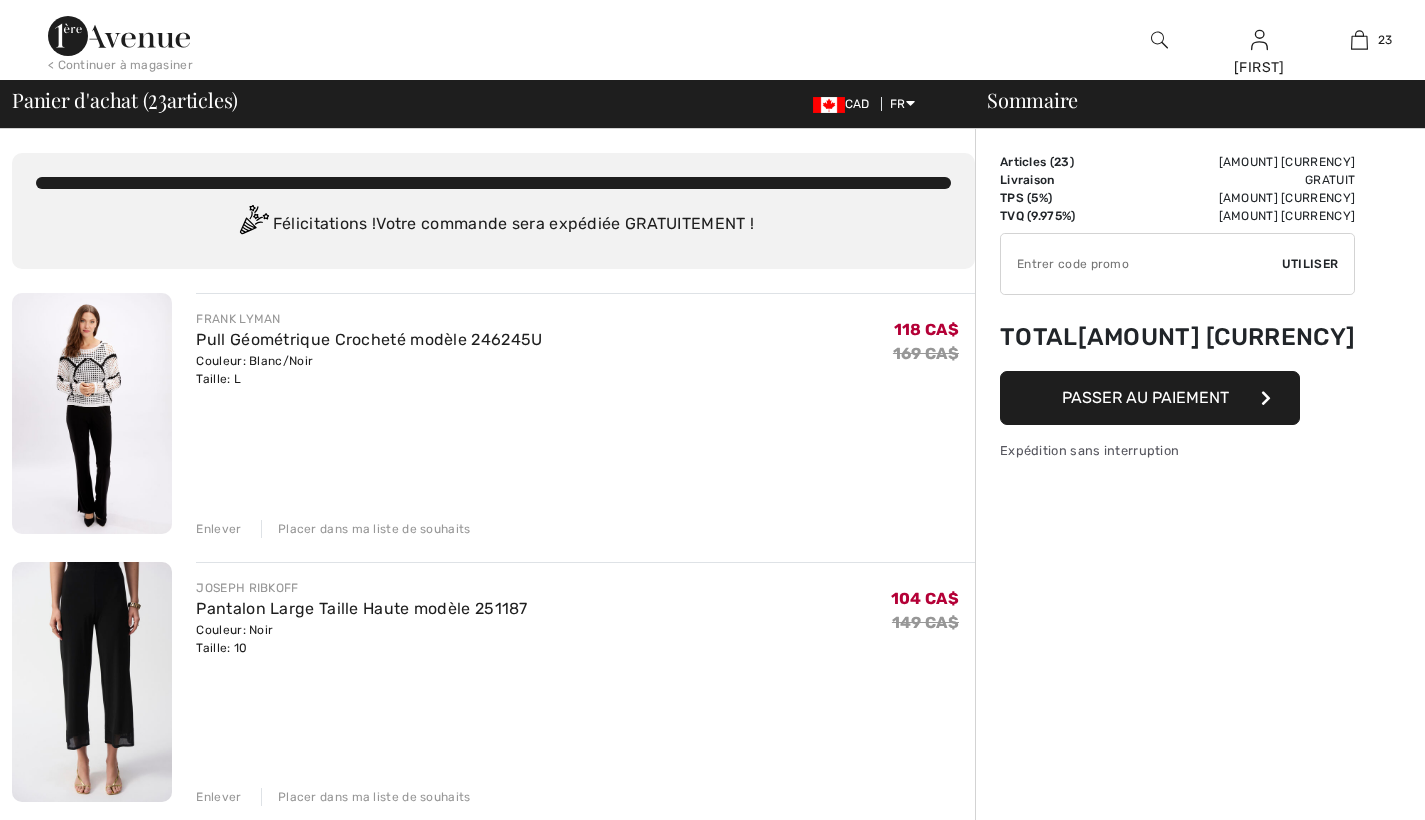 scroll, scrollTop: 0, scrollLeft: 0, axis: both 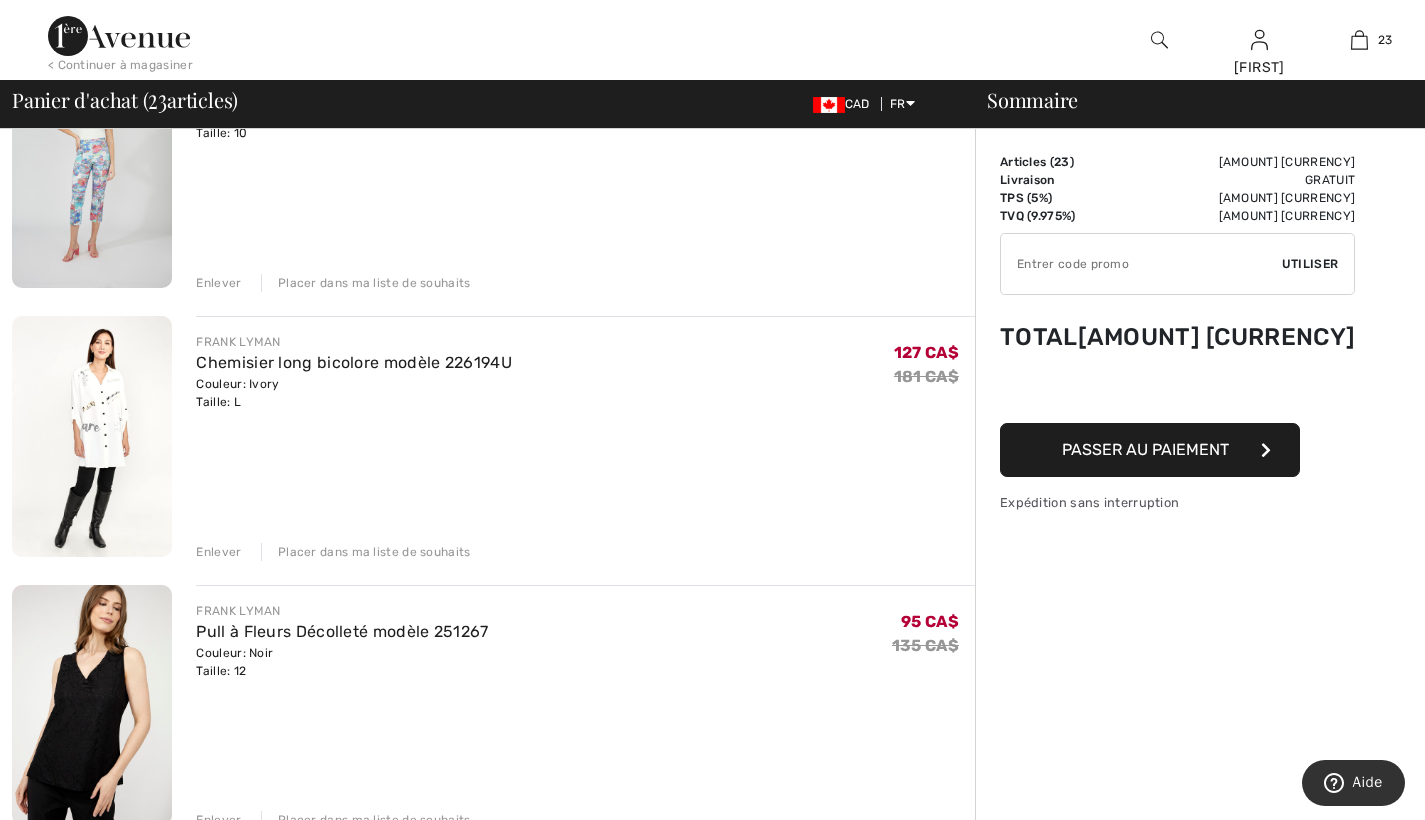 click on "Enlever" at bounding box center (218, 552) 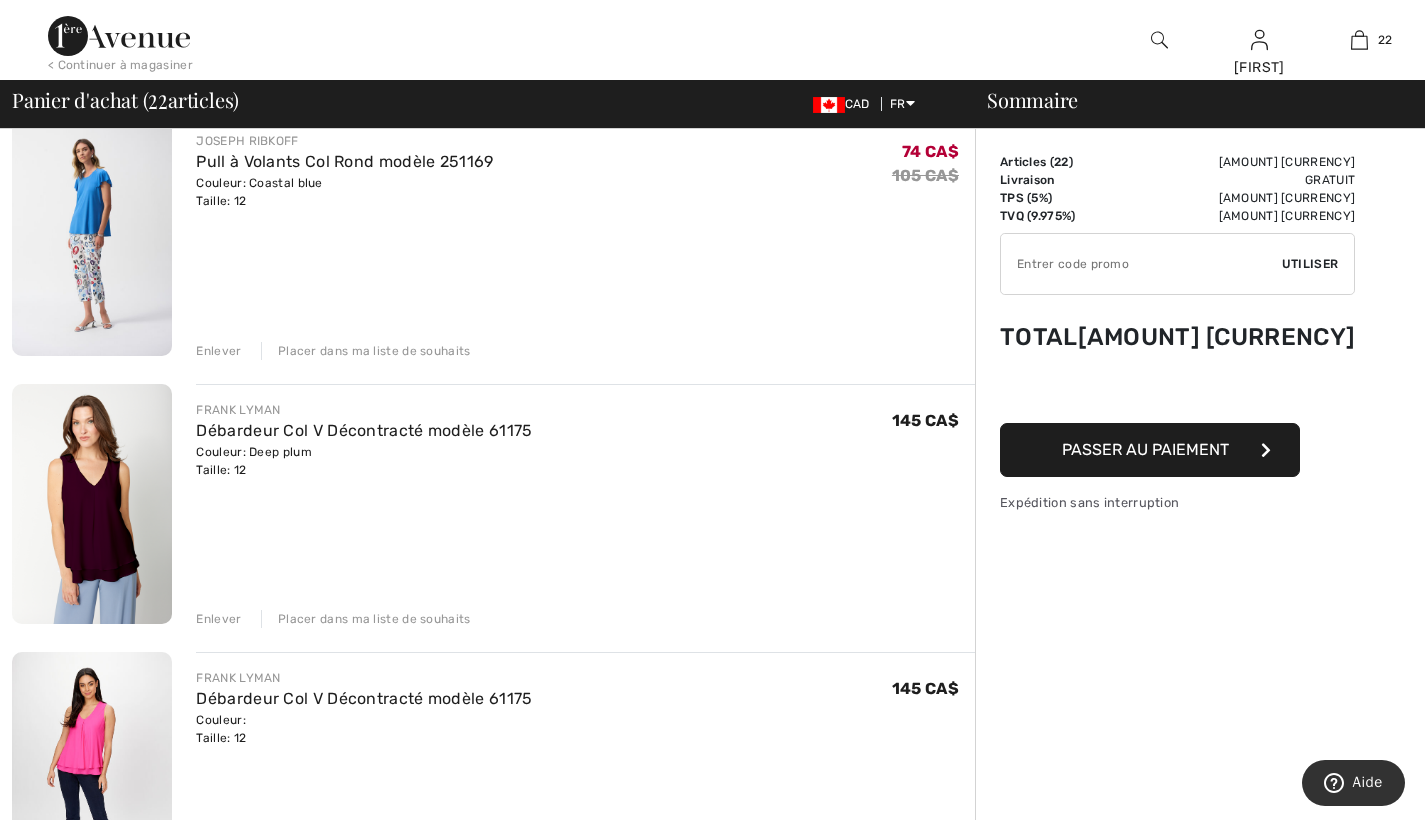 scroll, scrollTop: 1792, scrollLeft: 0, axis: vertical 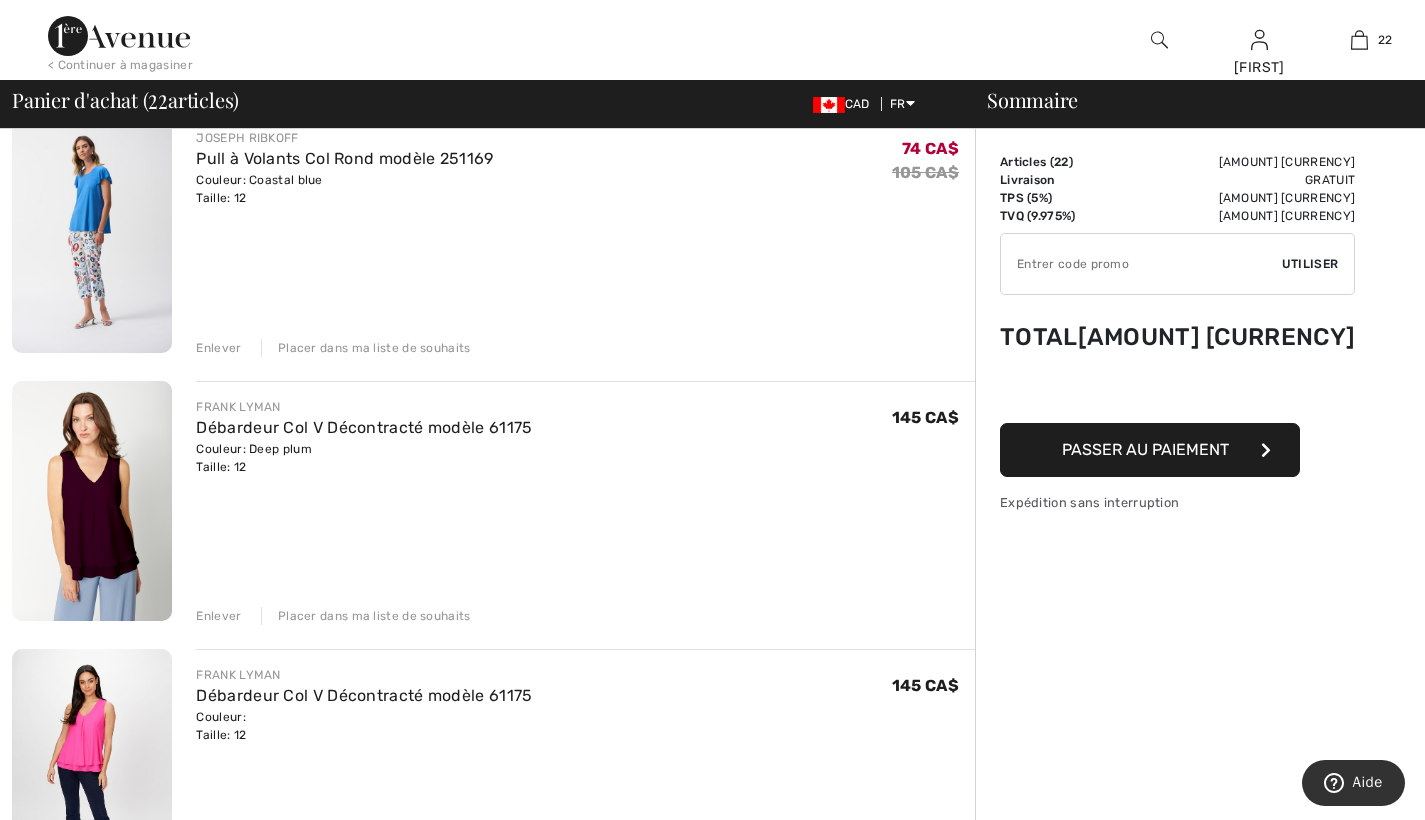 click on "Enlever" at bounding box center (218, 348) 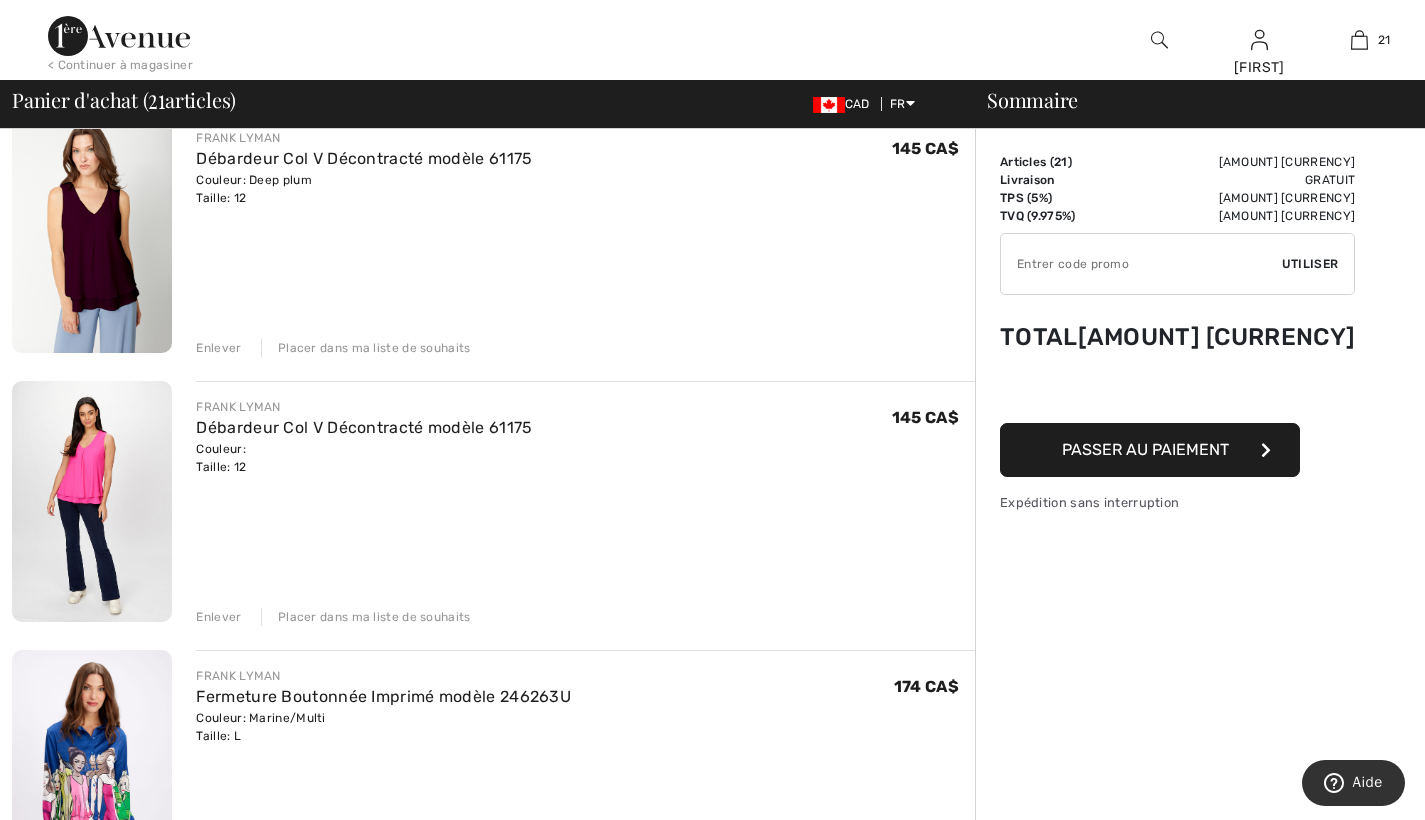 click on "Passer au paiement" at bounding box center (1145, 449) 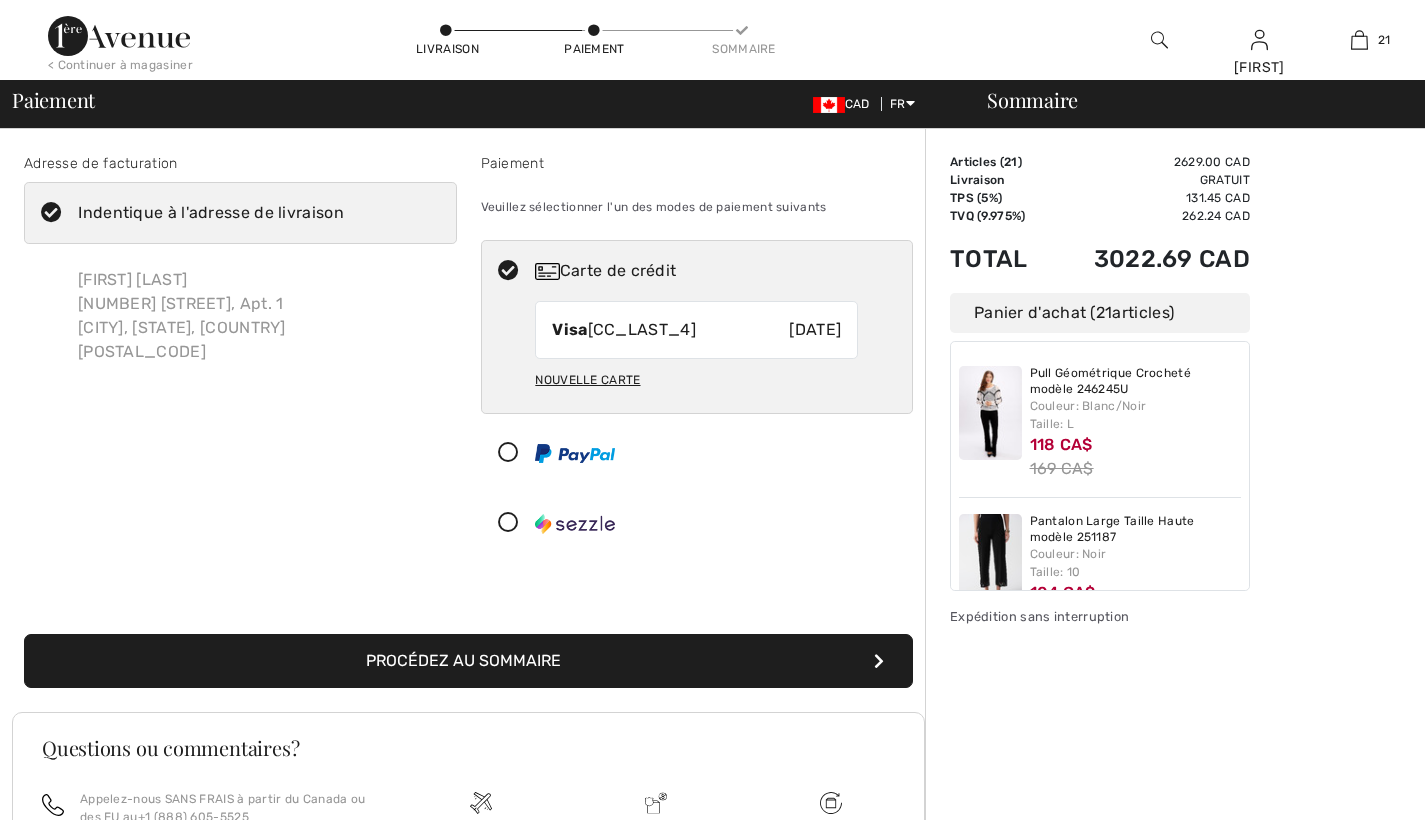 scroll, scrollTop: 0, scrollLeft: 0, axis: both 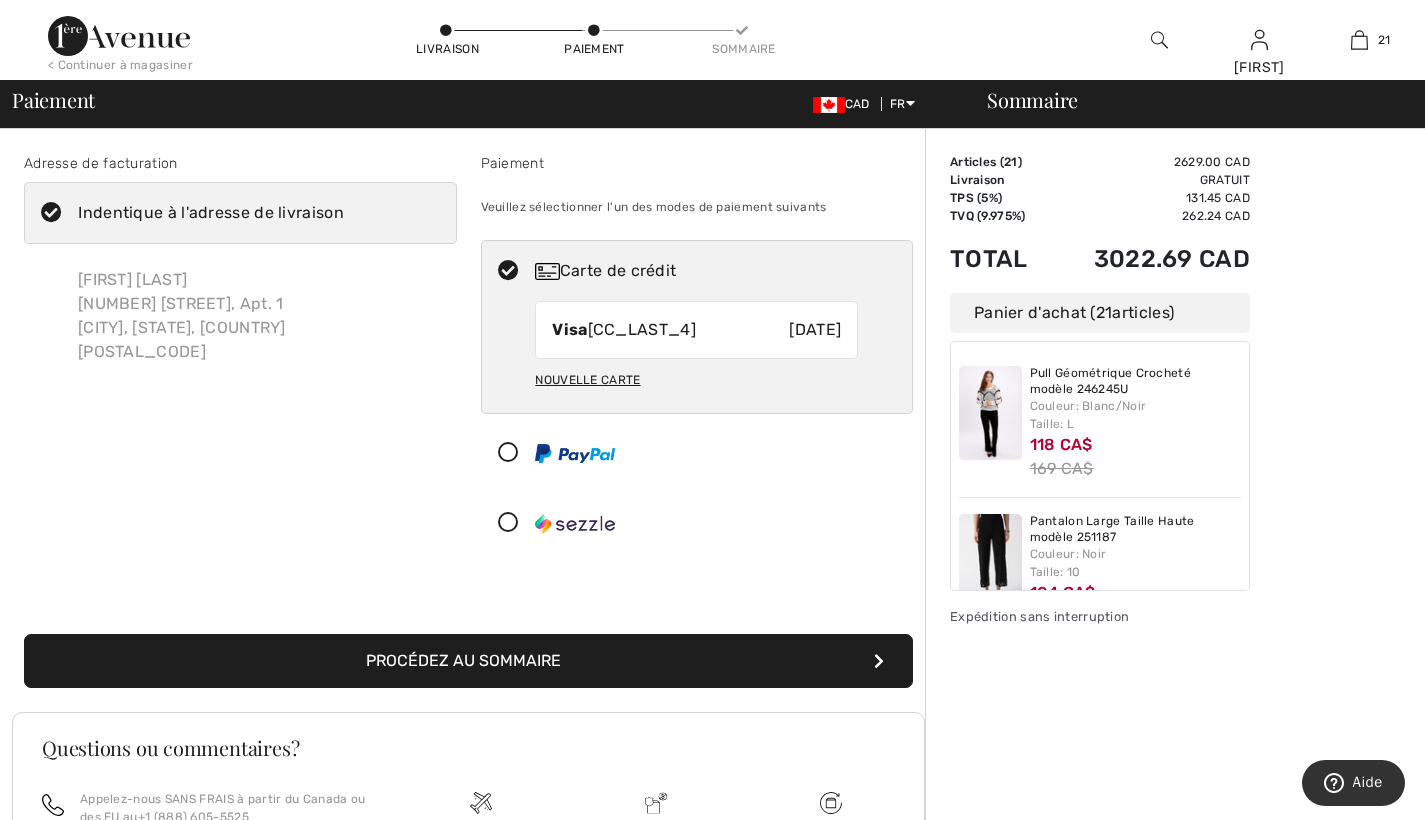 click on "Nouvelle carte" at bounding box center [587, 380] 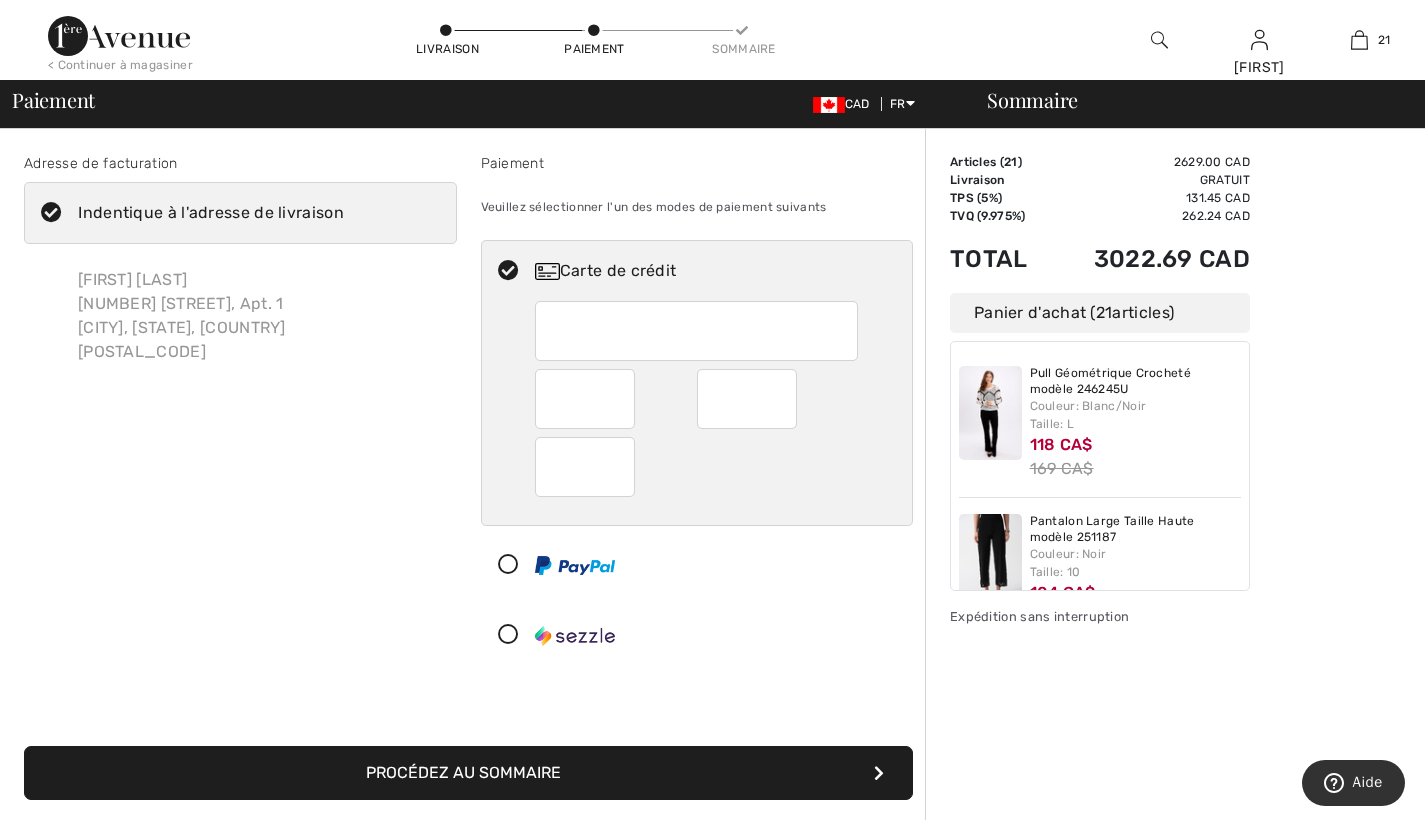 click at bounding box center [698, 331] 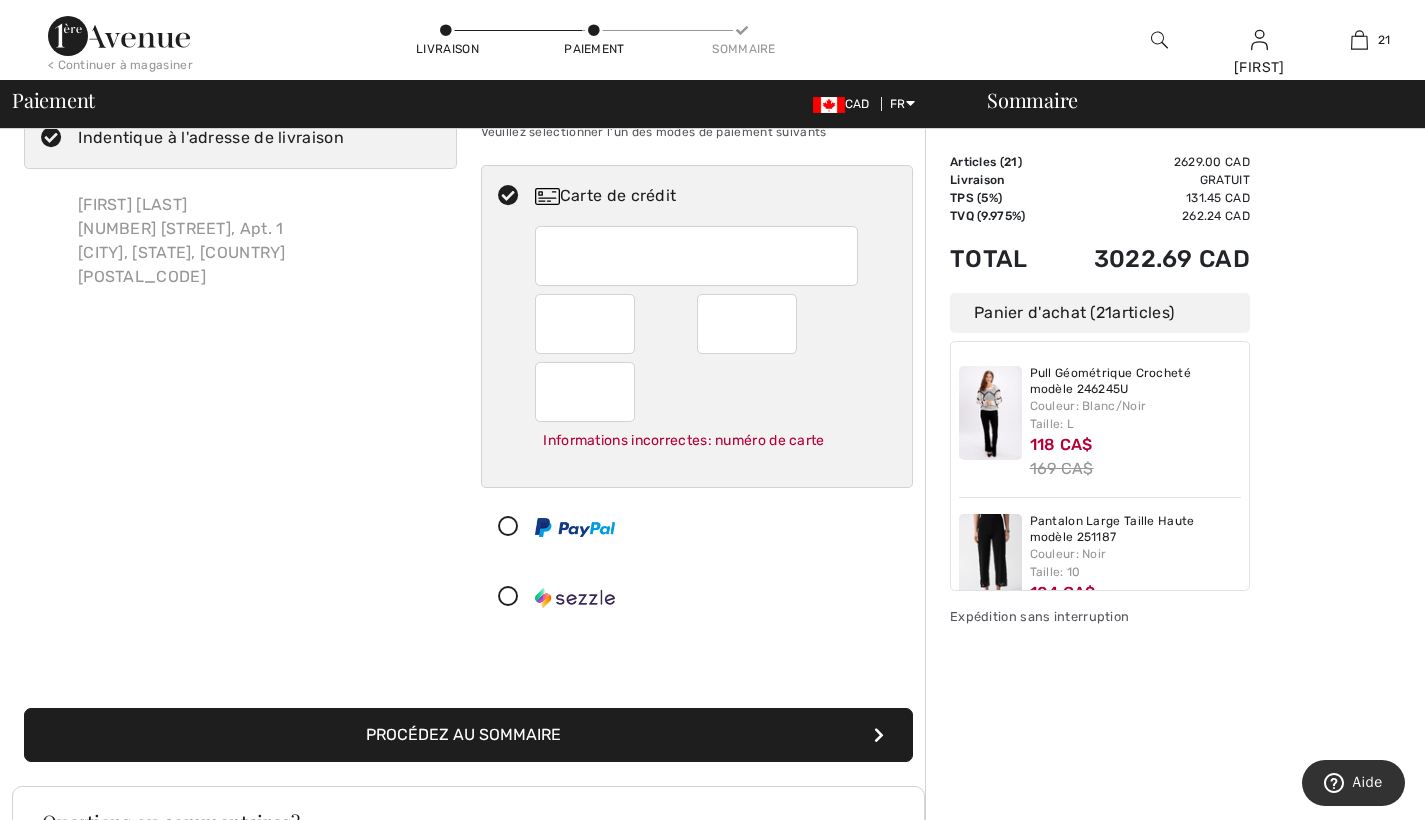 scroll, scrollTop: 80, scrollLeft: 0, axis: vertical 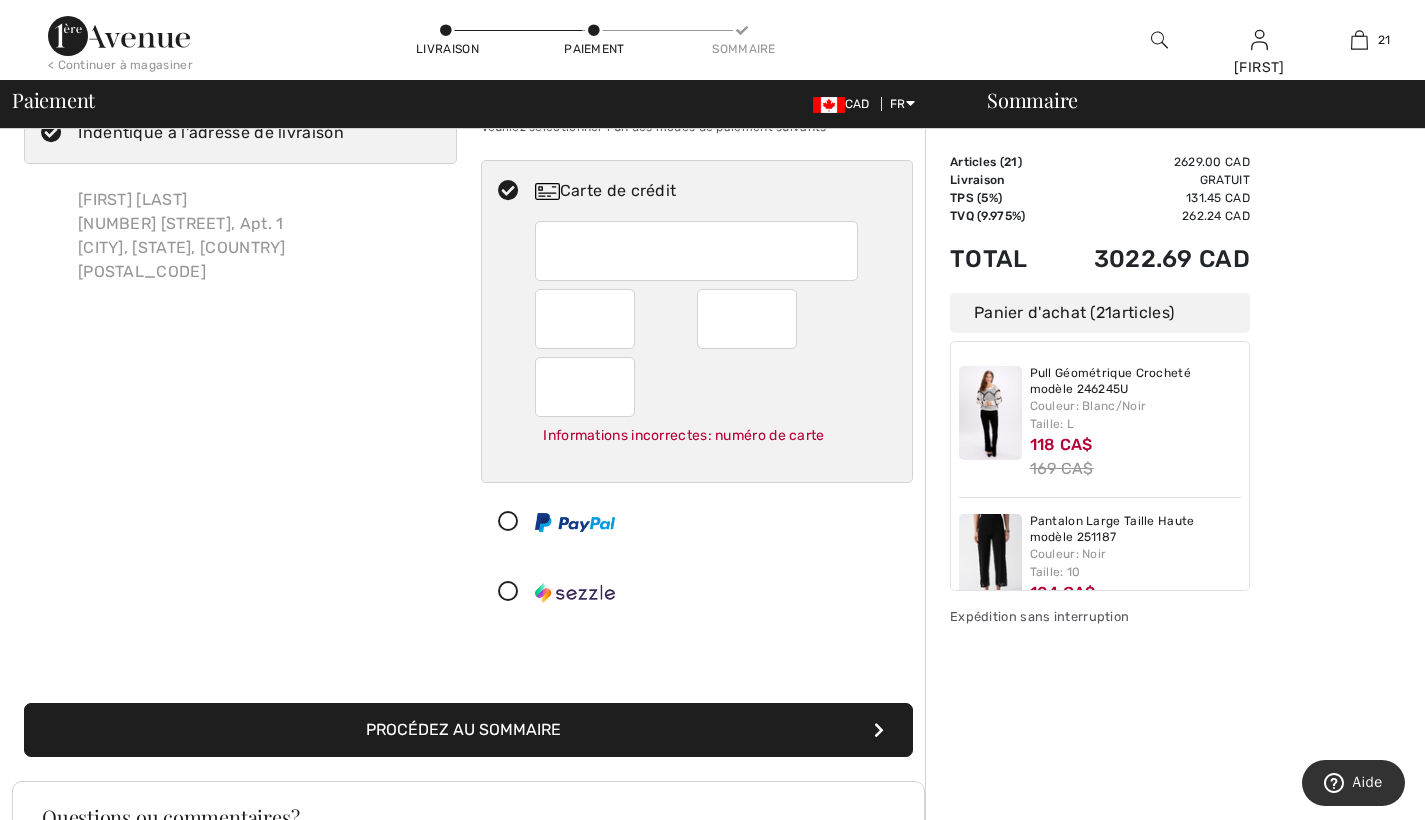 click at bounding box center [696, 251] 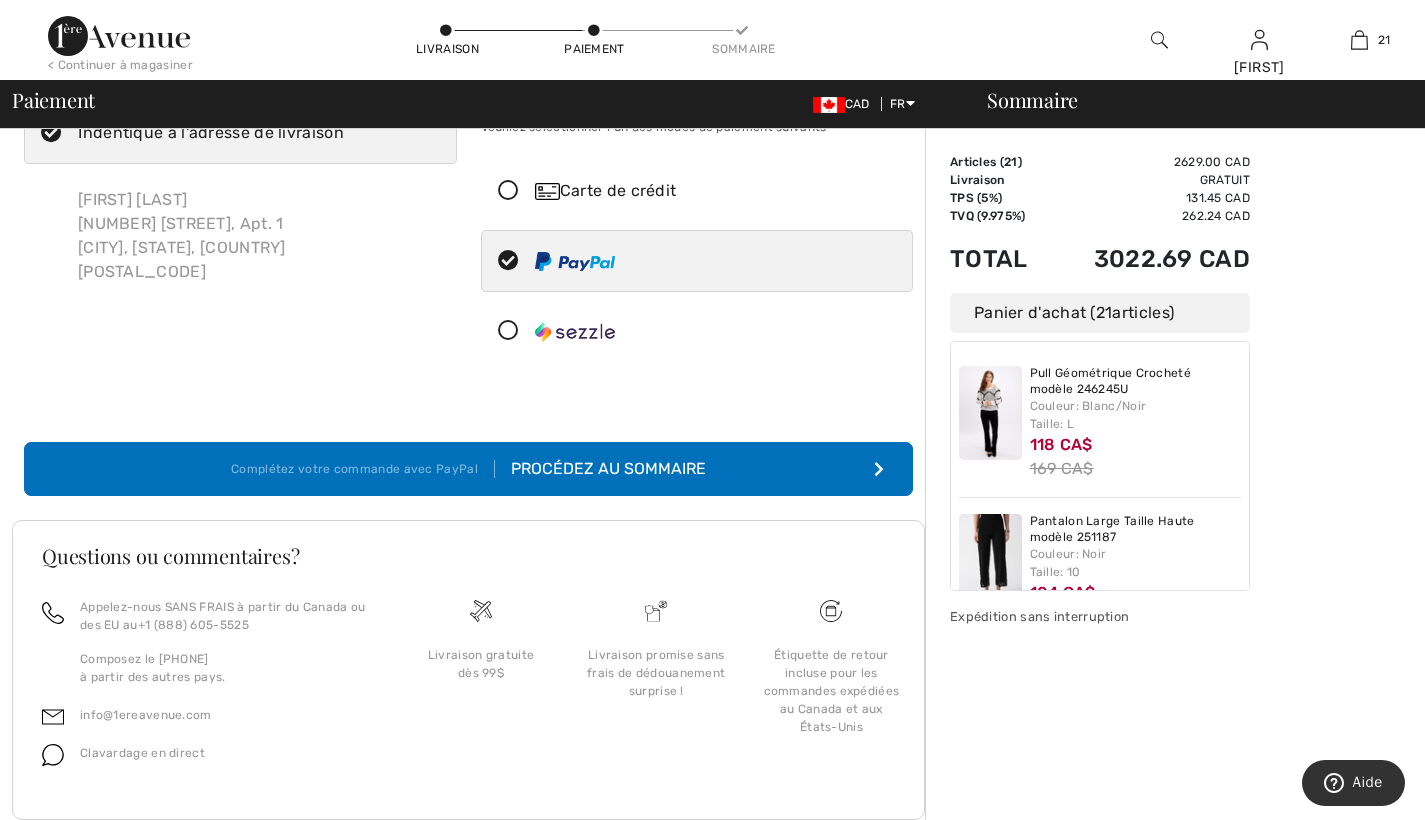click at bounding box center (879, 469) 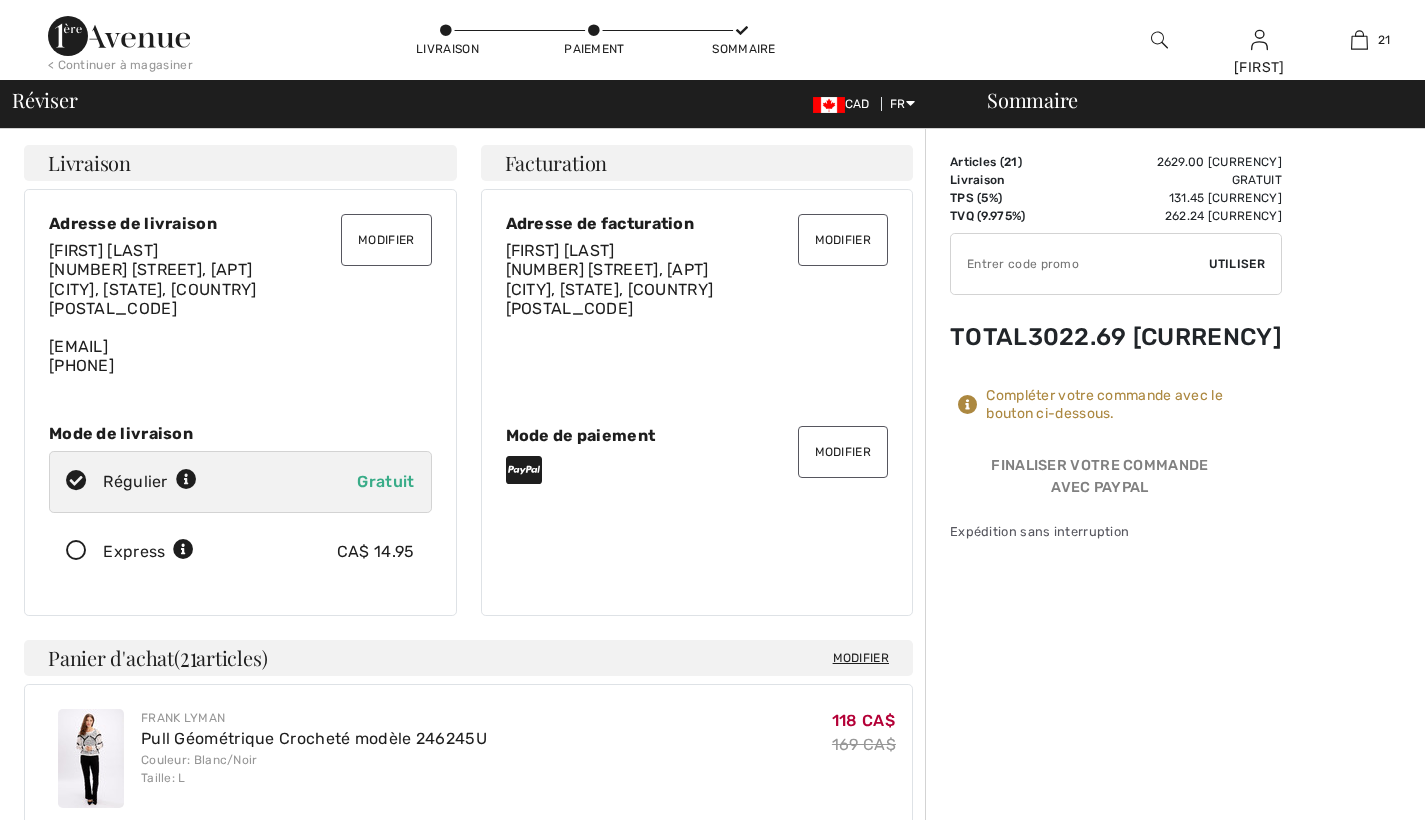 scroll, scrollTop: 0, scrollLeft: 0, axis: both 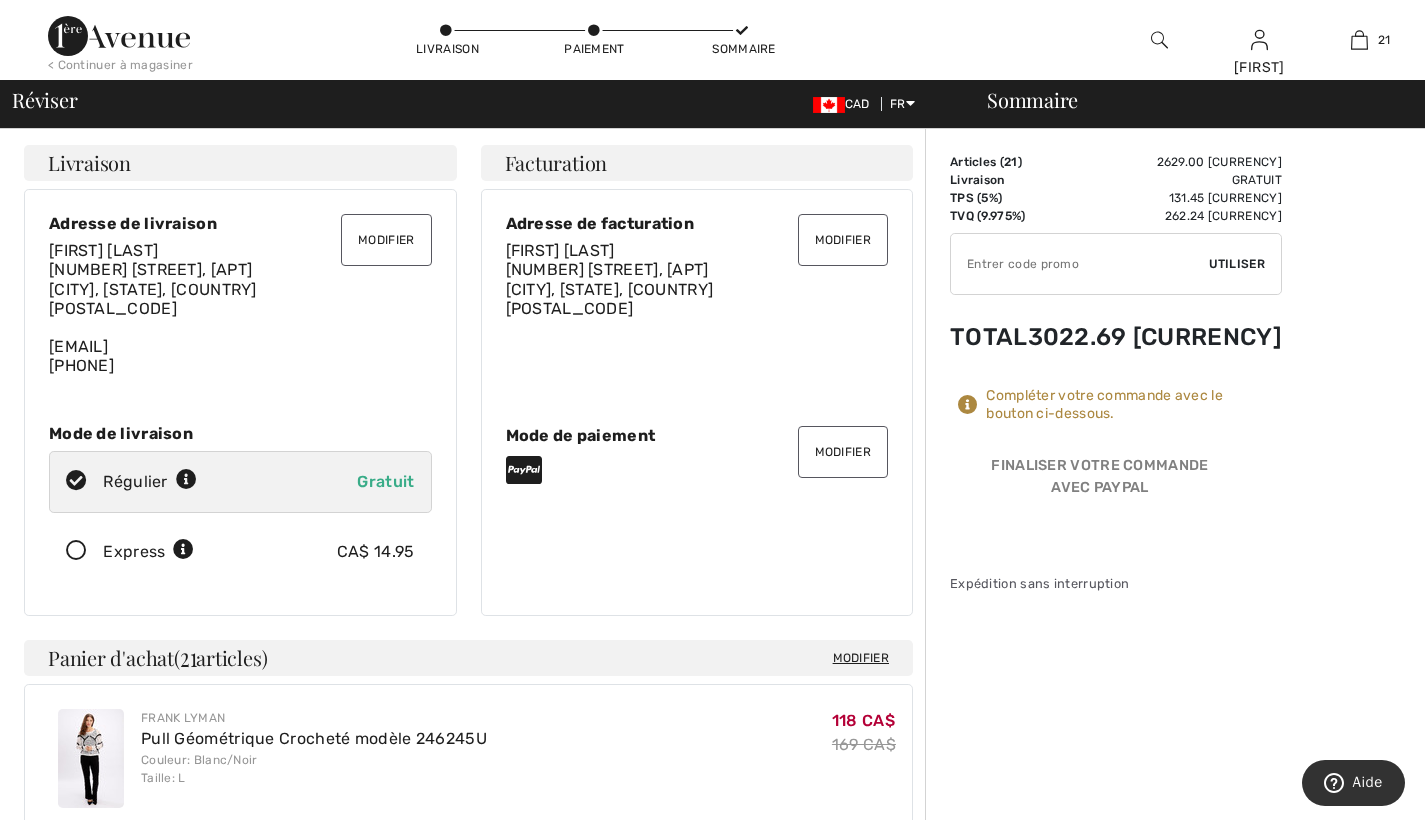 click at bounding box center [968, 405] 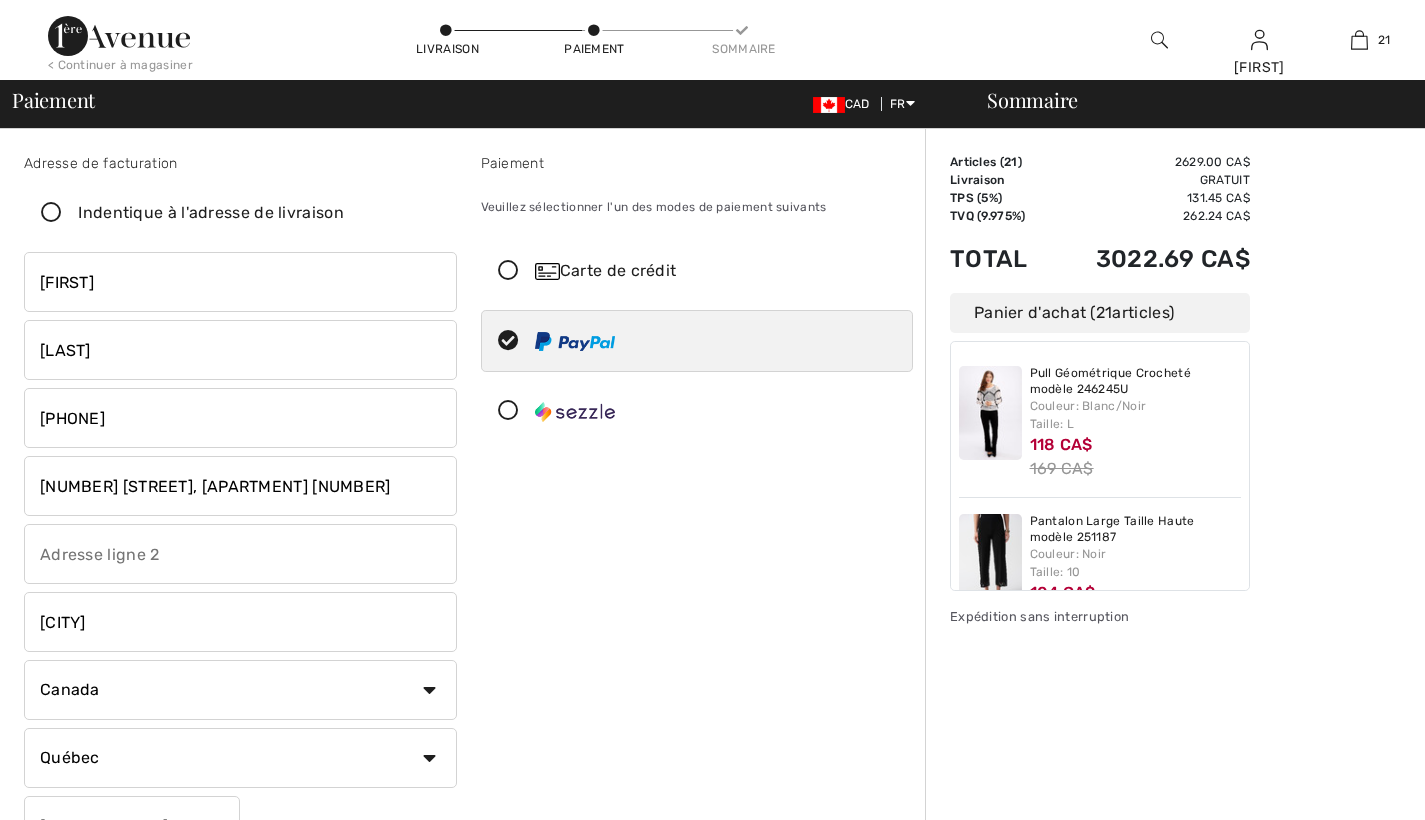 scroll, scrollTop: 0, scrollLeft: 0, axis: both 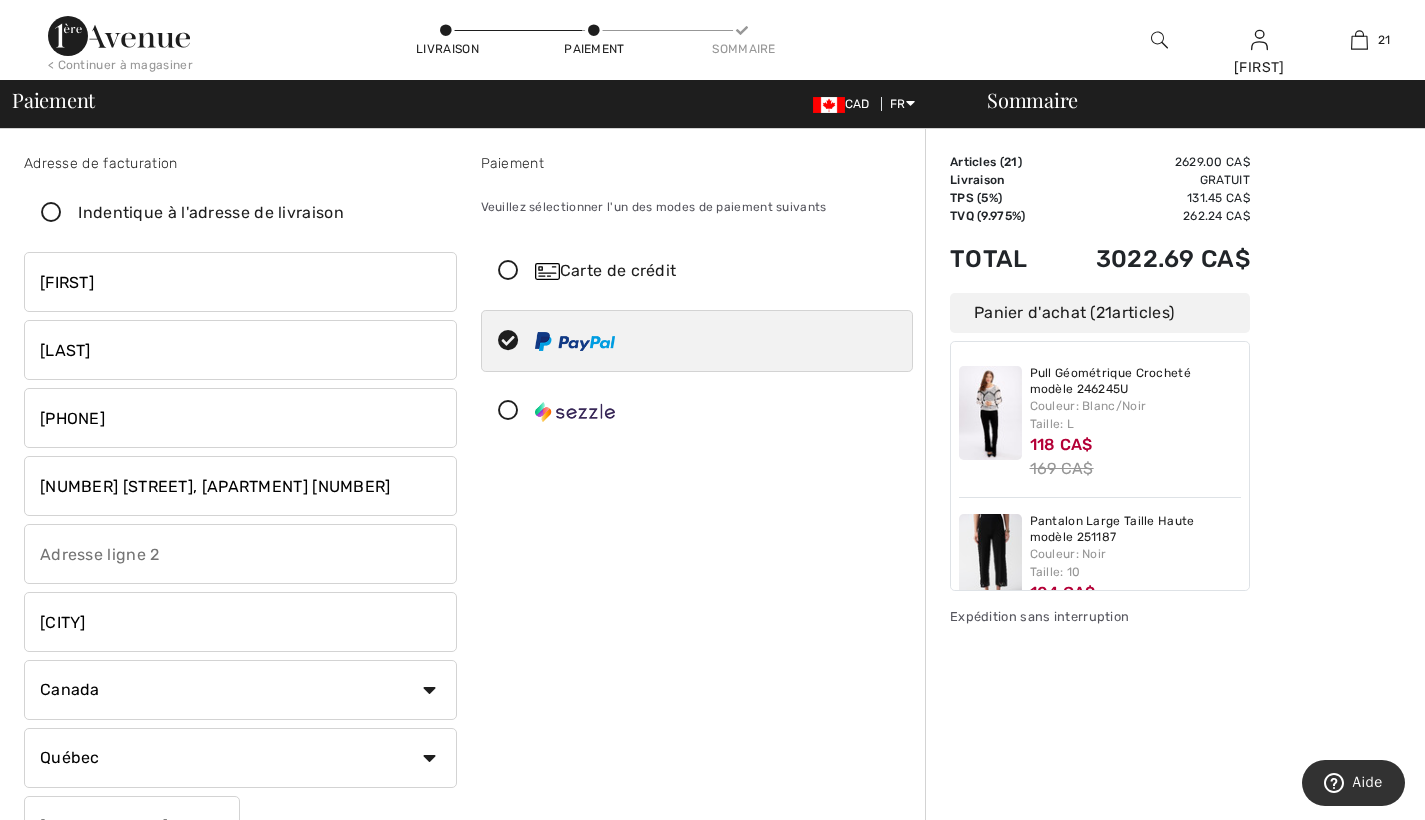 click at bounding box center (508, 271) 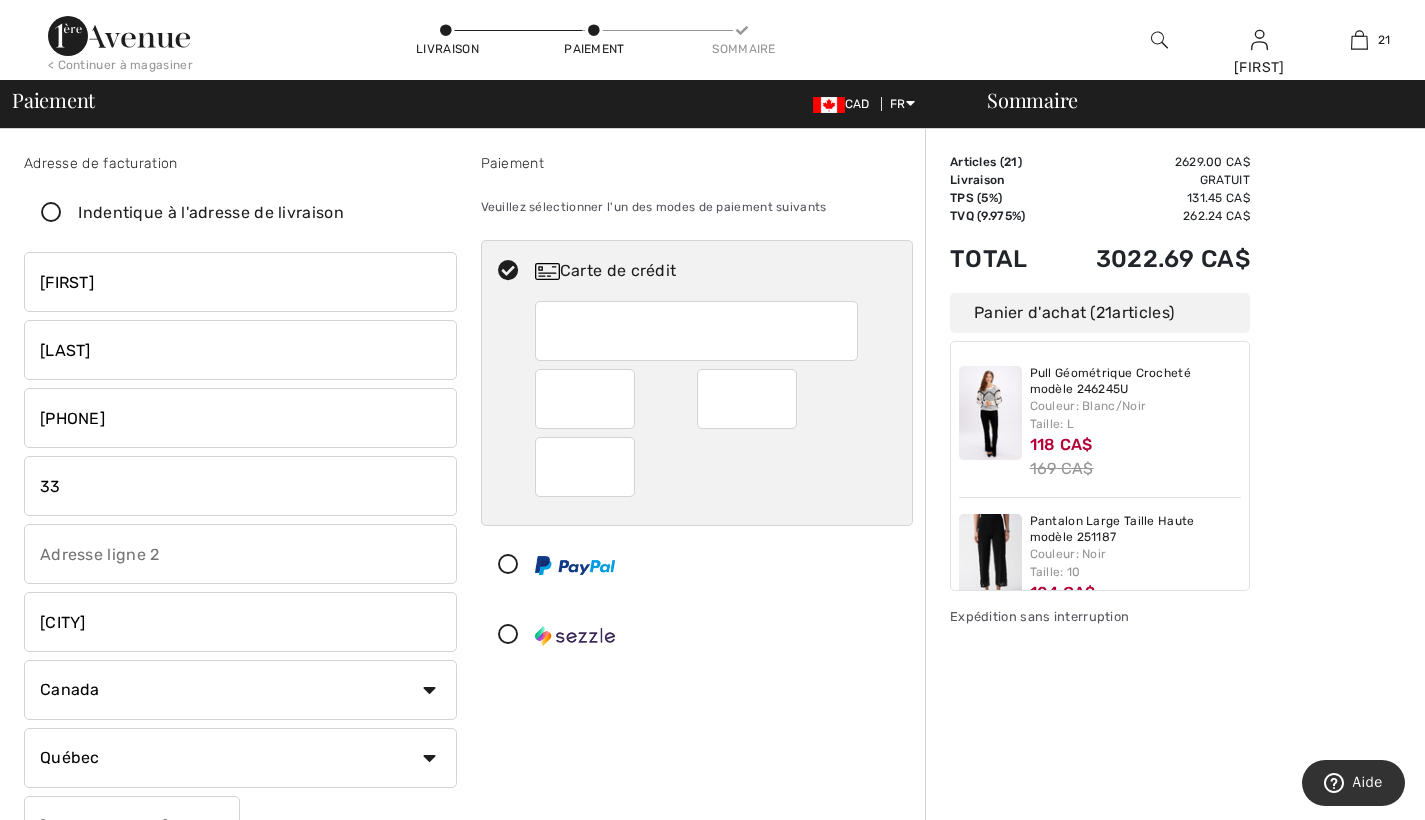 type on "3" 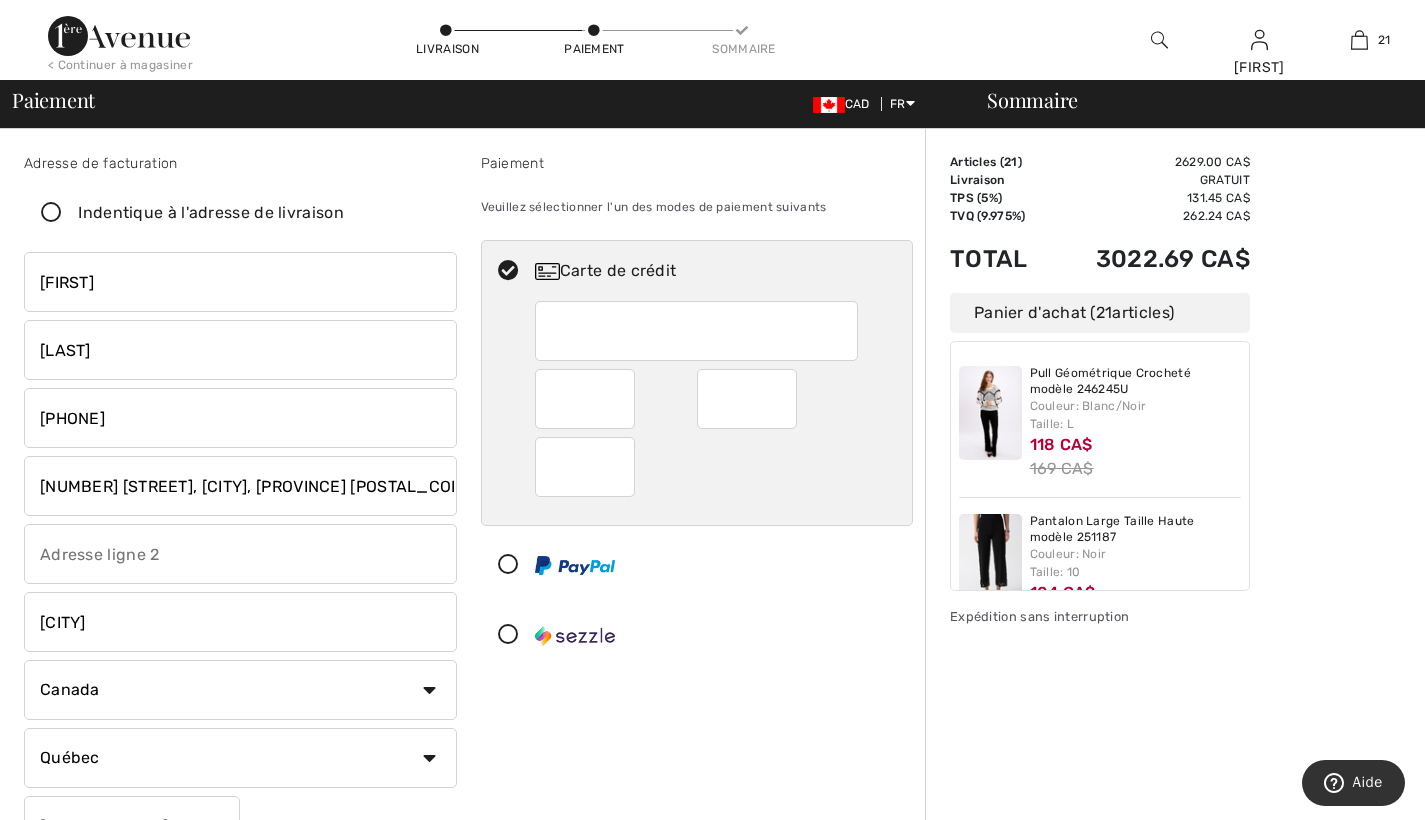 type on "403-203 rue Gendron, Victoriaville, Qc. G6T 2Y6" 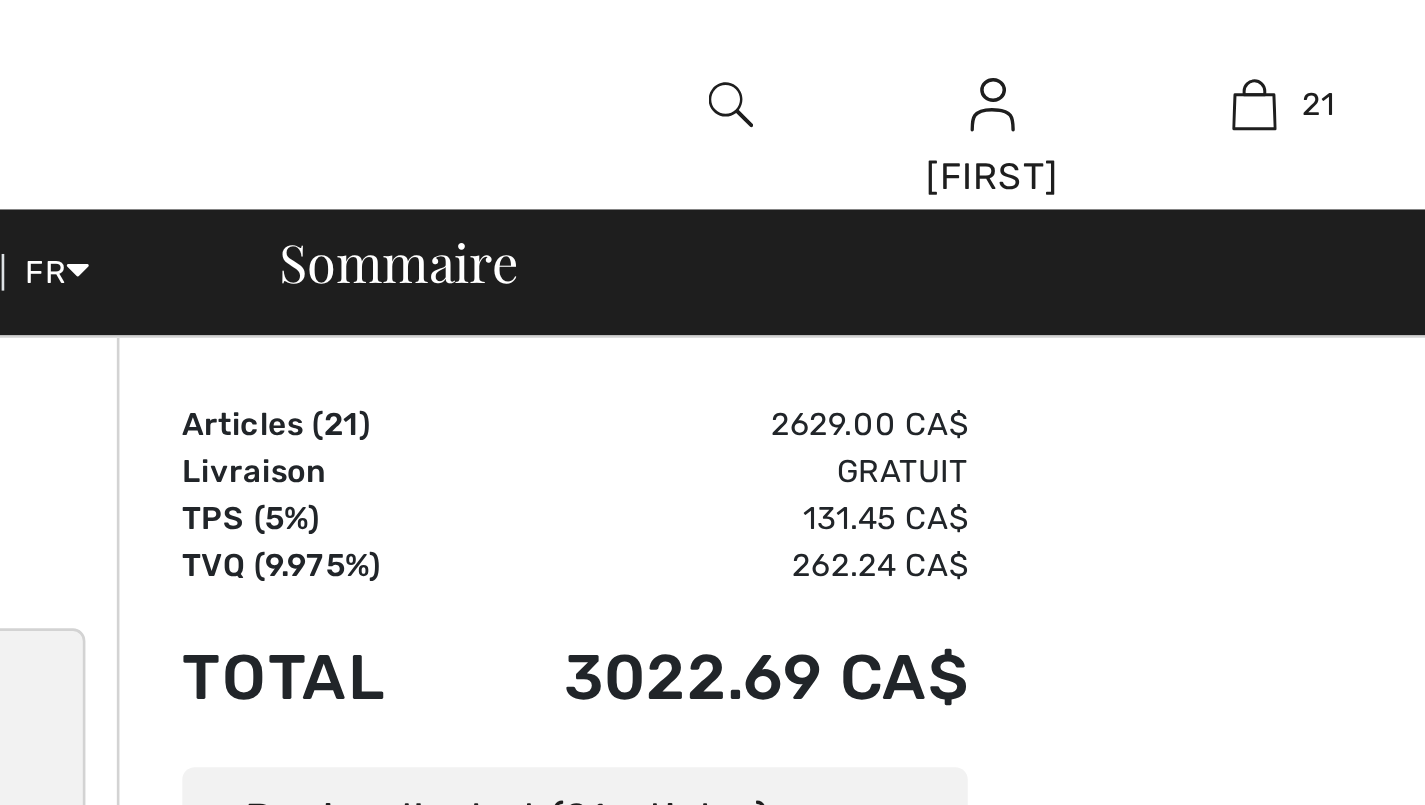 scroll, scrollTop: 0, scrollLeft: 0, axis: both 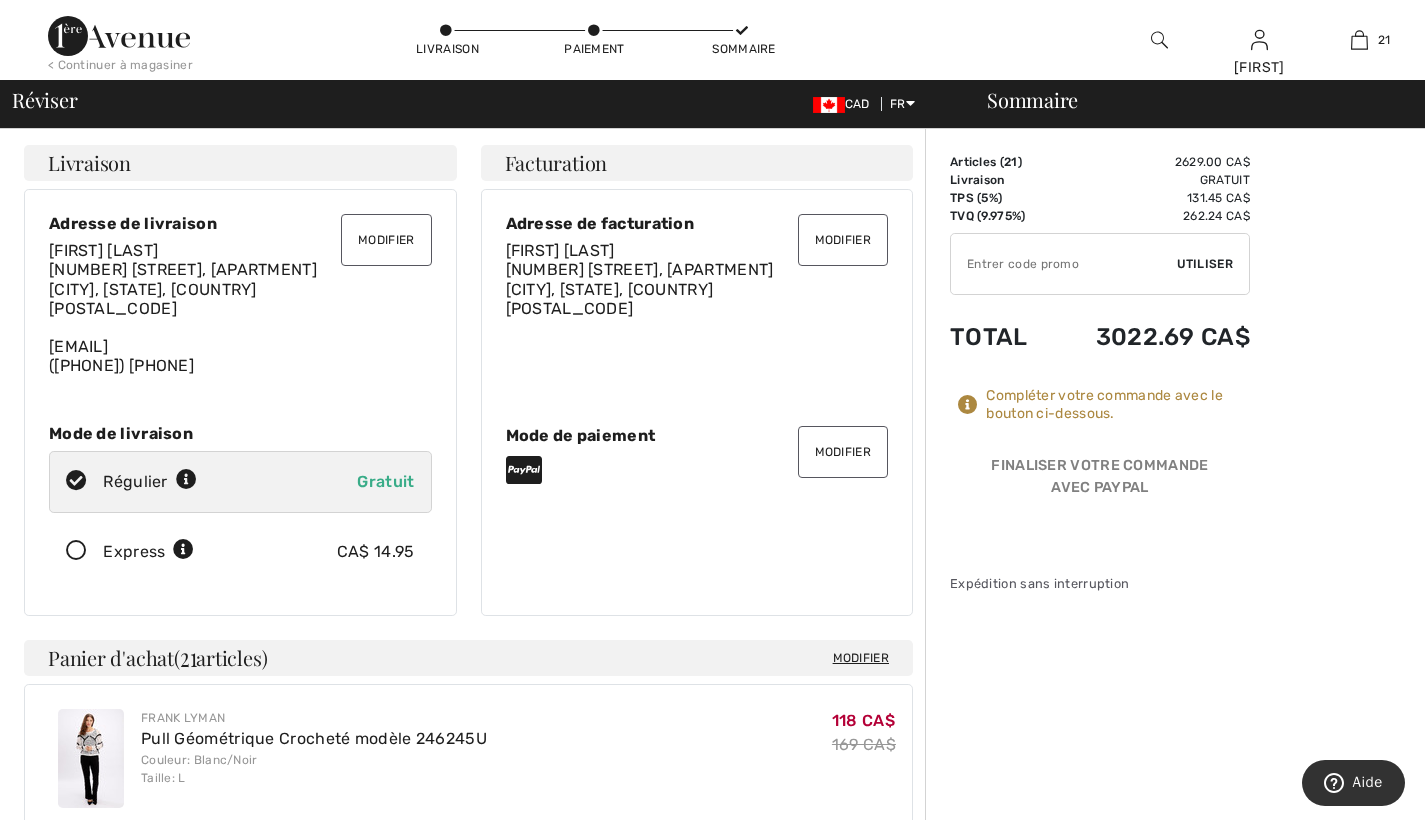 click at bounding box center [1064, 264] 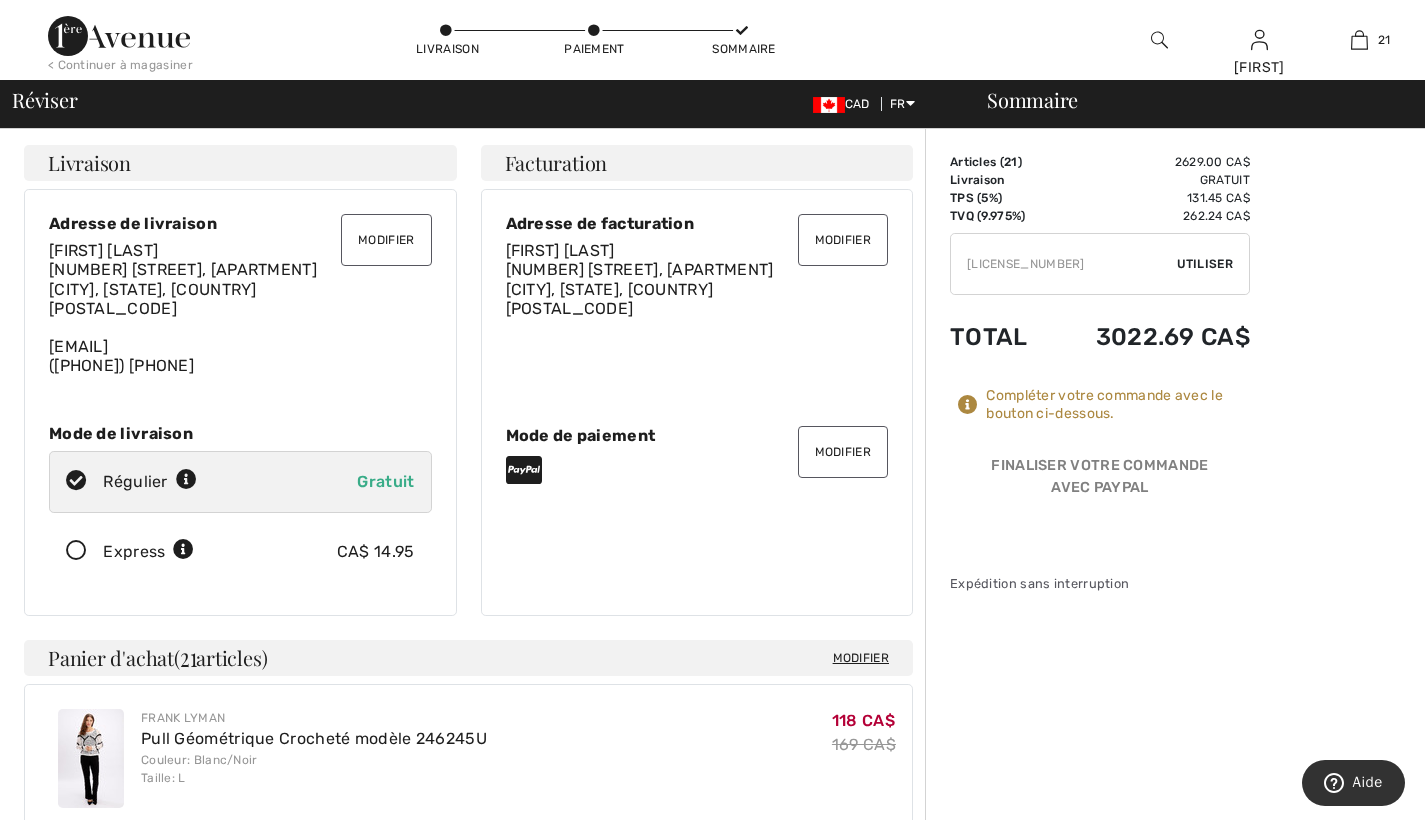 type on "[LICENSE_NUMBER]" 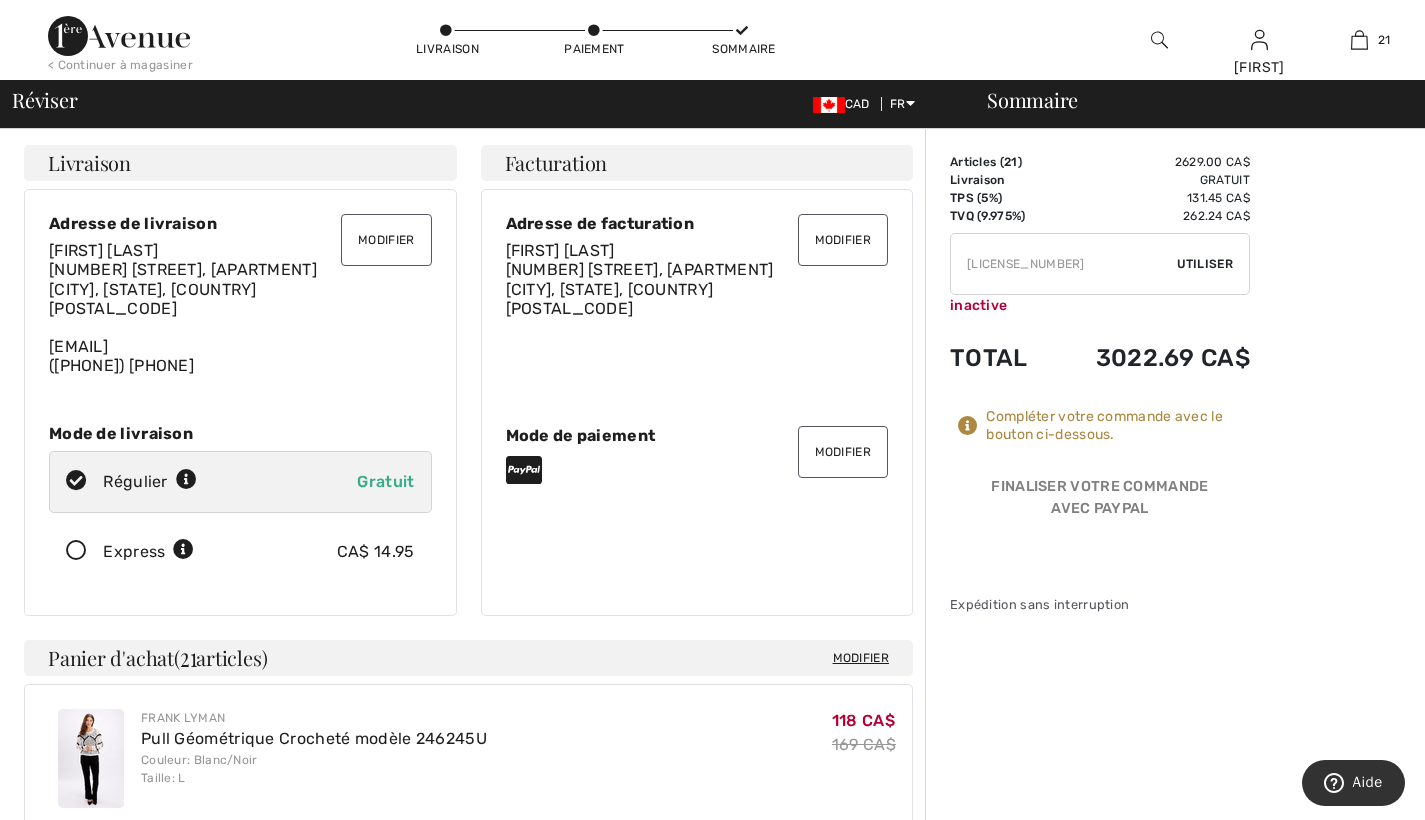 click on "Modifier" at bounding box center (843, 240) 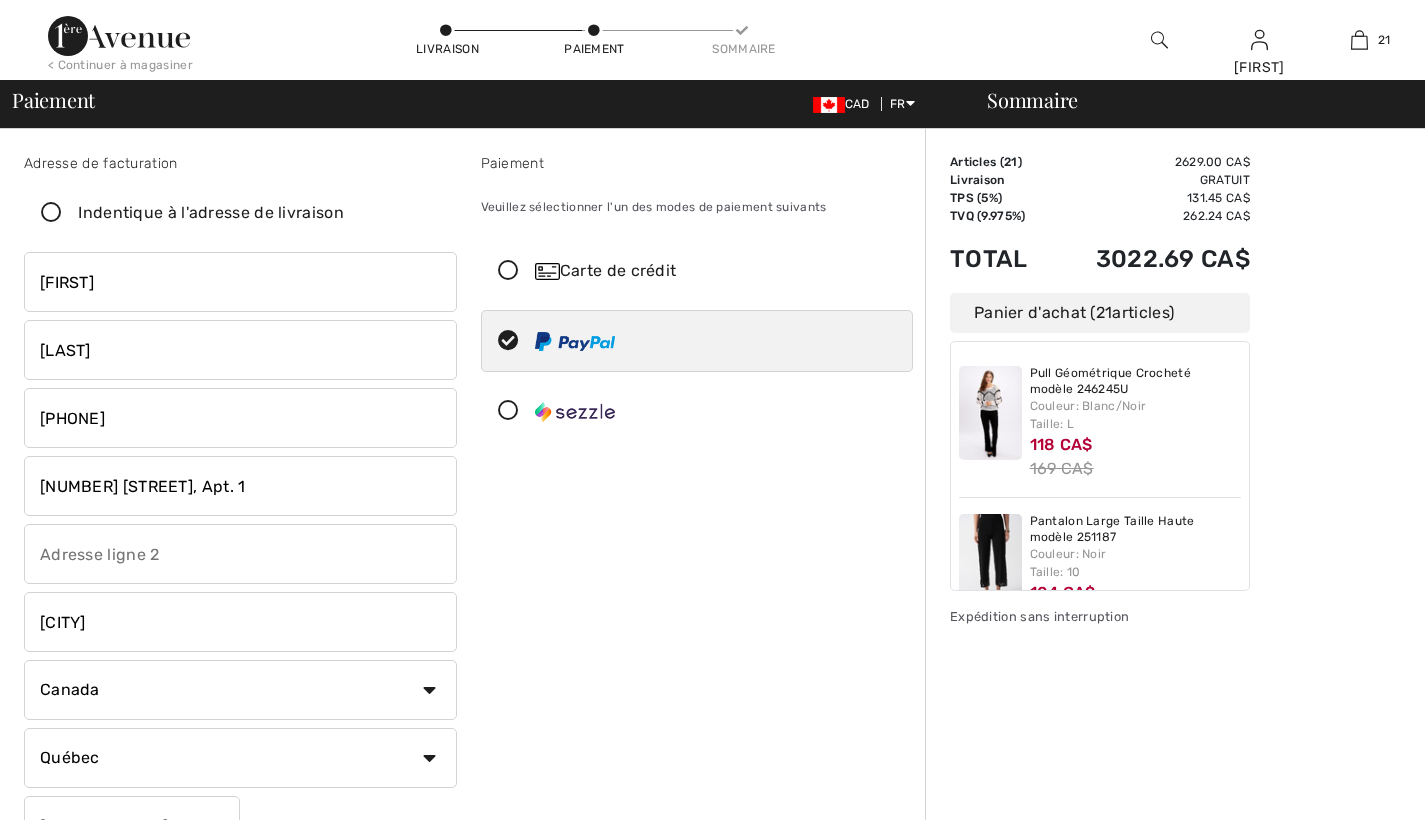 scroll, scrollTop: 0, scrollLeft: 0, axis: both 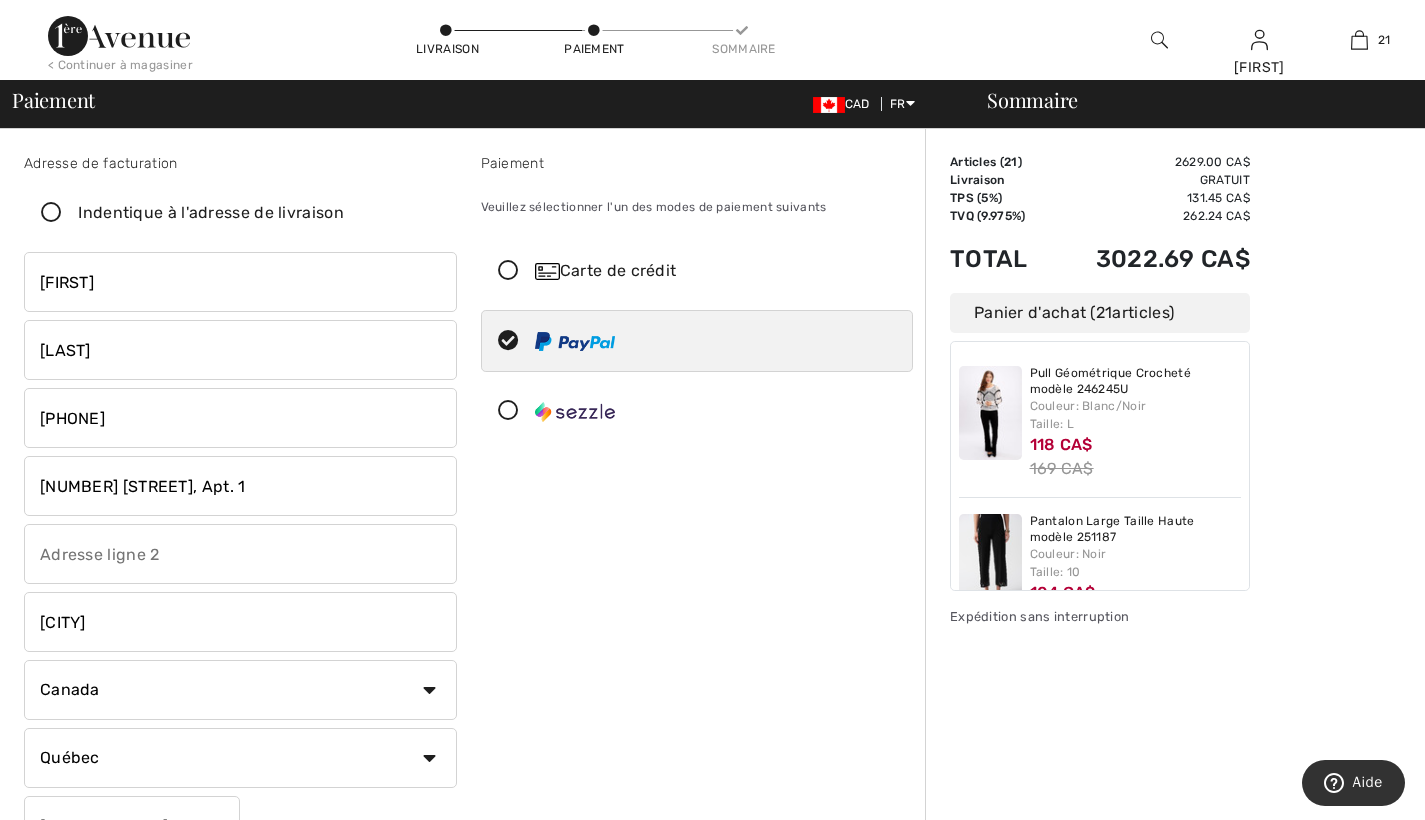 click at bounding box center (508, 271) 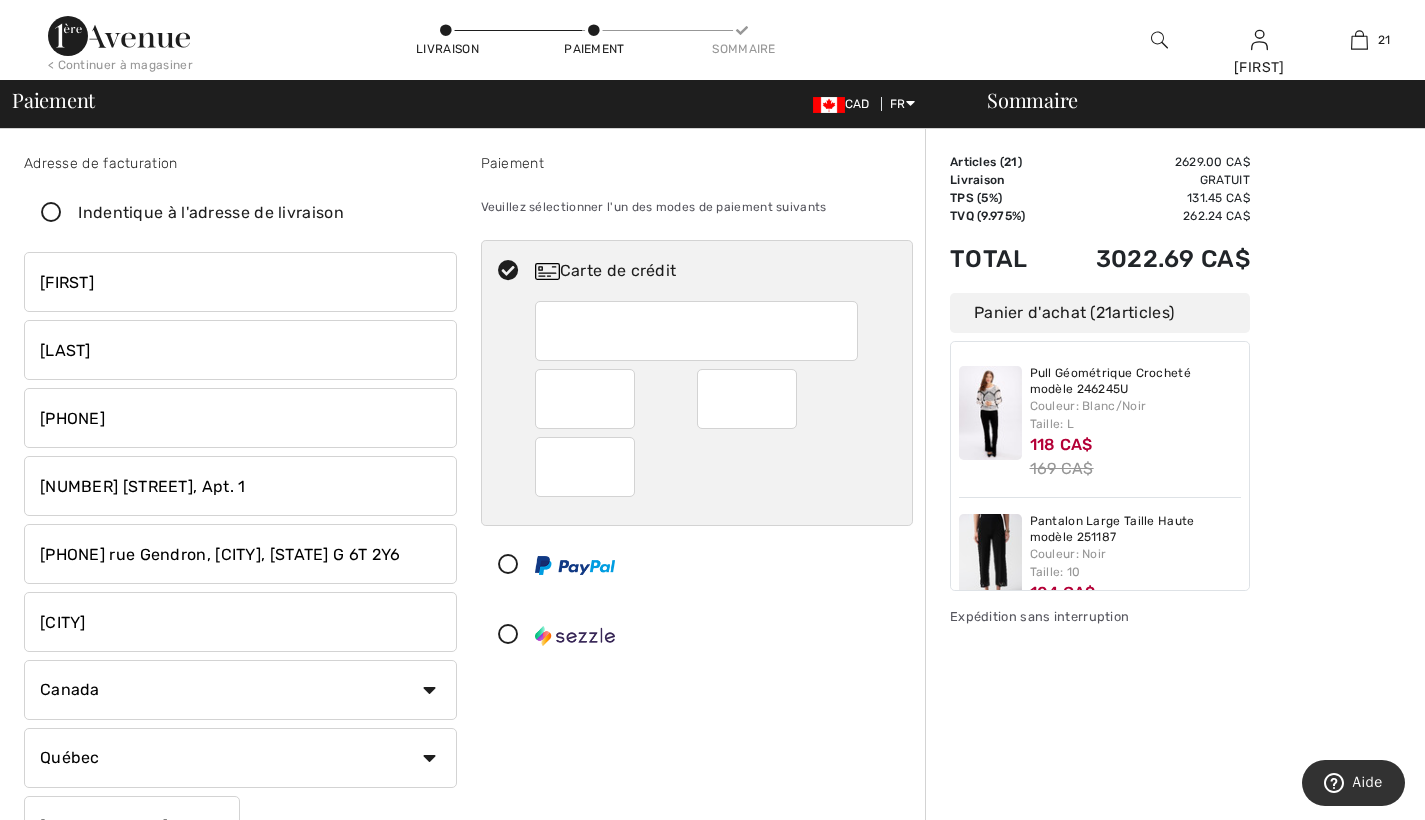 scroll, scrollTop: 0, scrollLeft: 0, axis: both 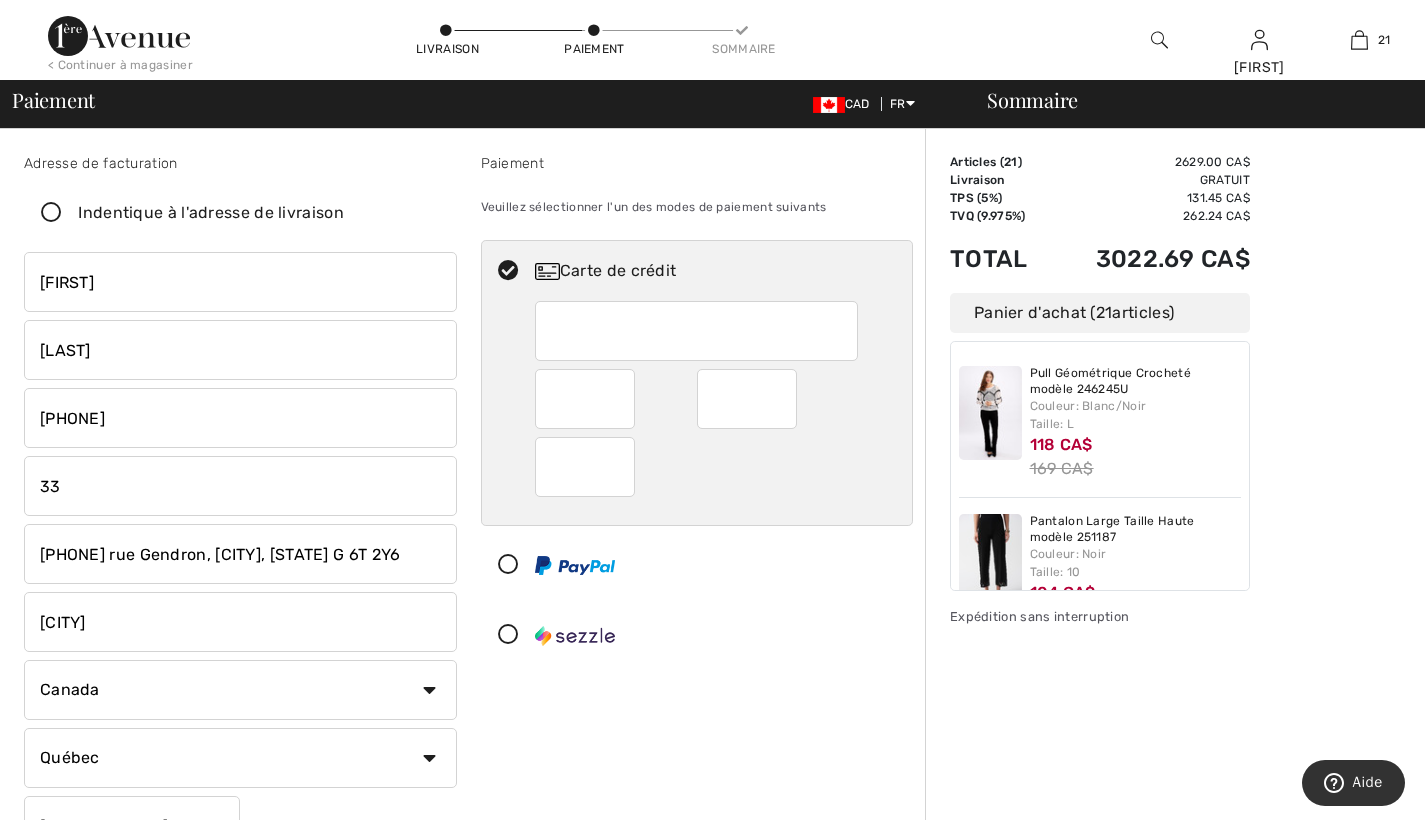 type on "3" 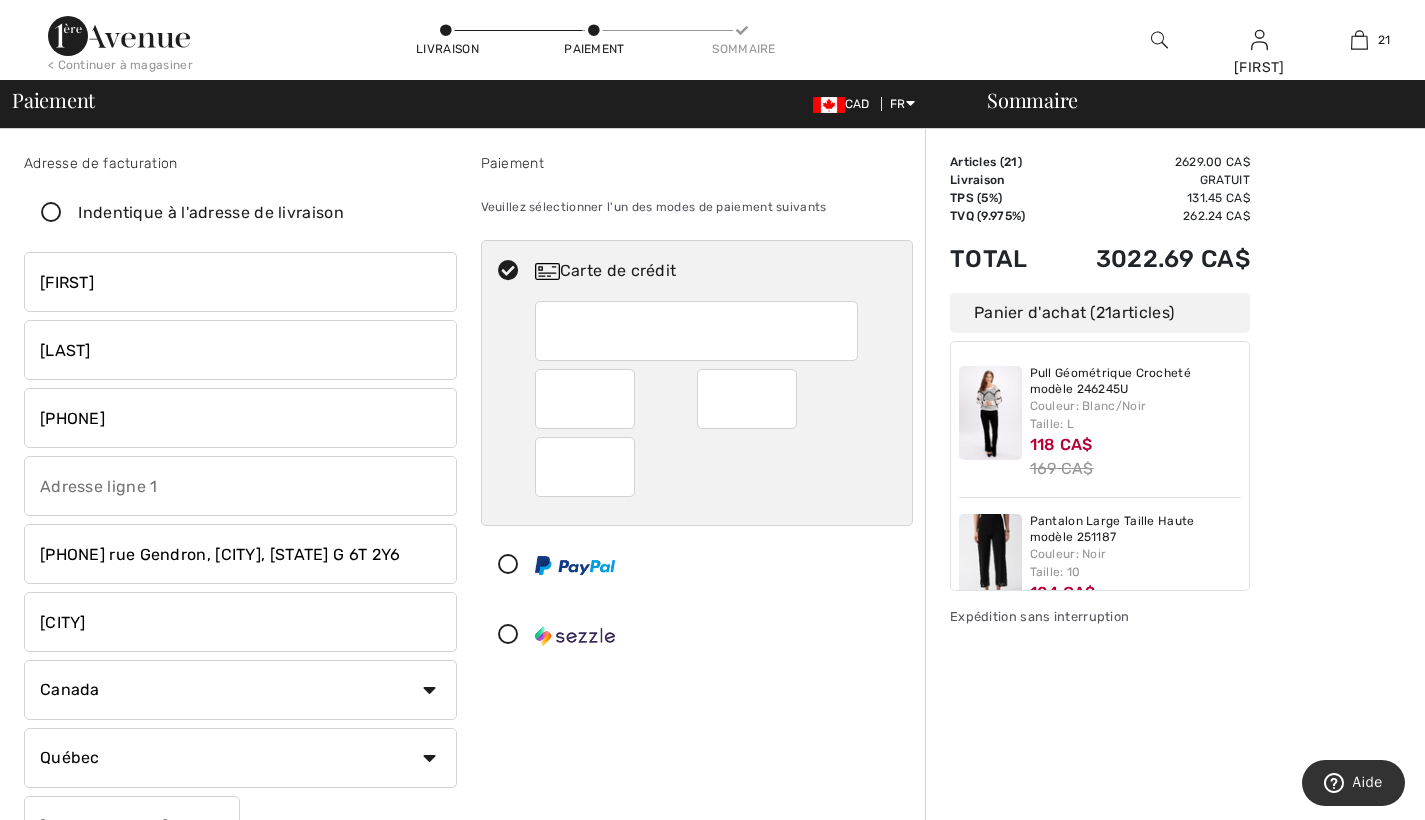 type 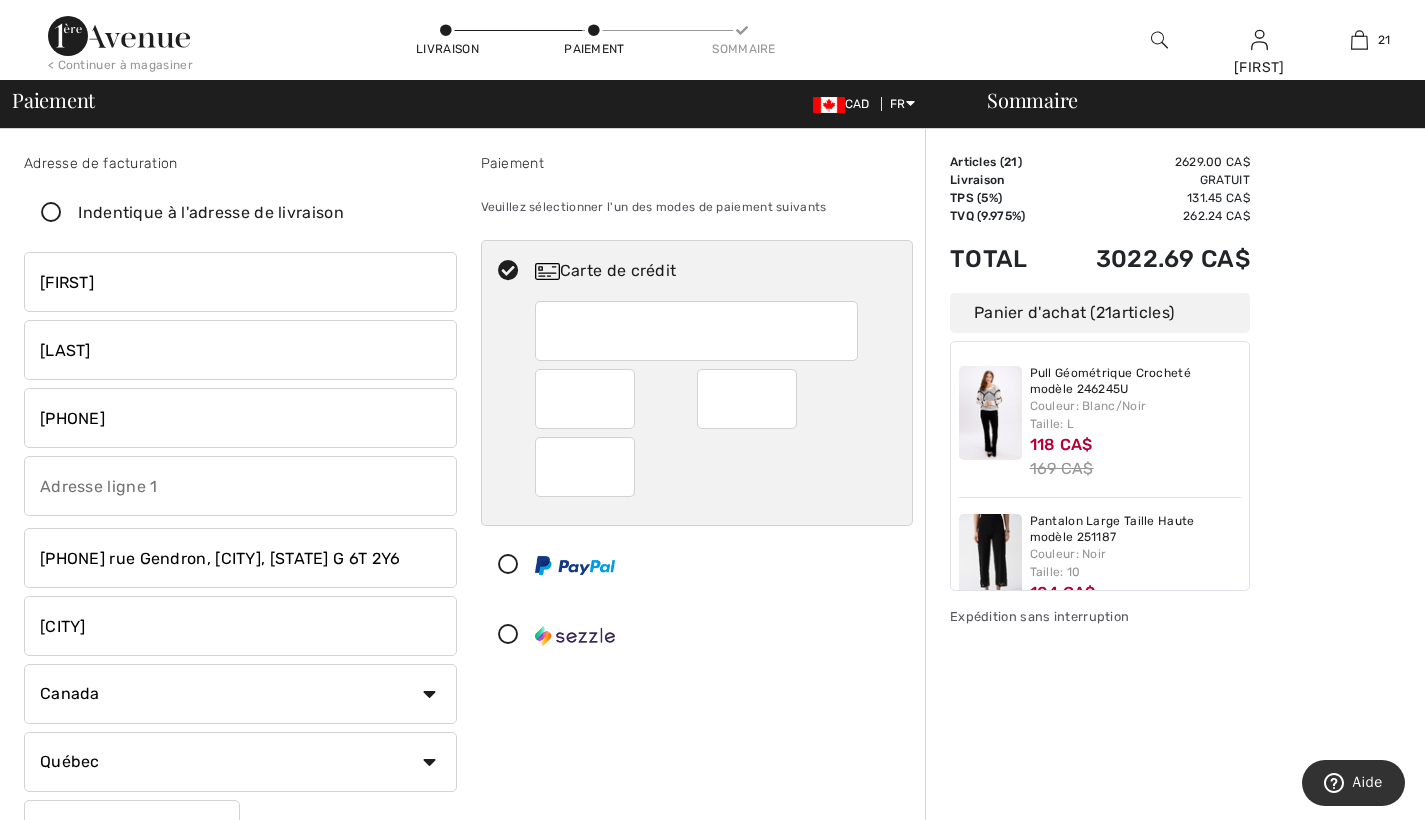 click at bounding box center [51, 213] 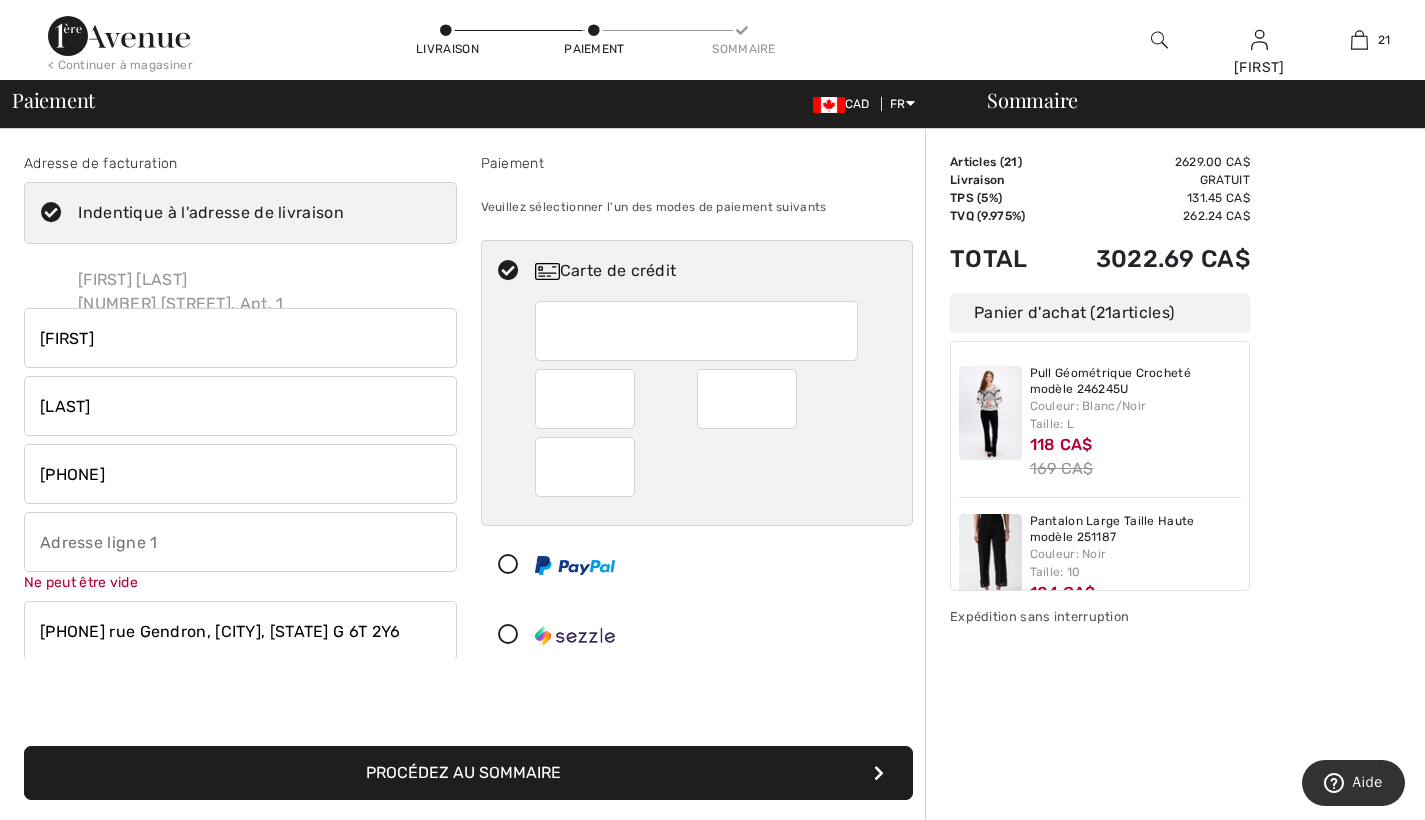 type on "[NUMBER] [STREET], Apt. 1" 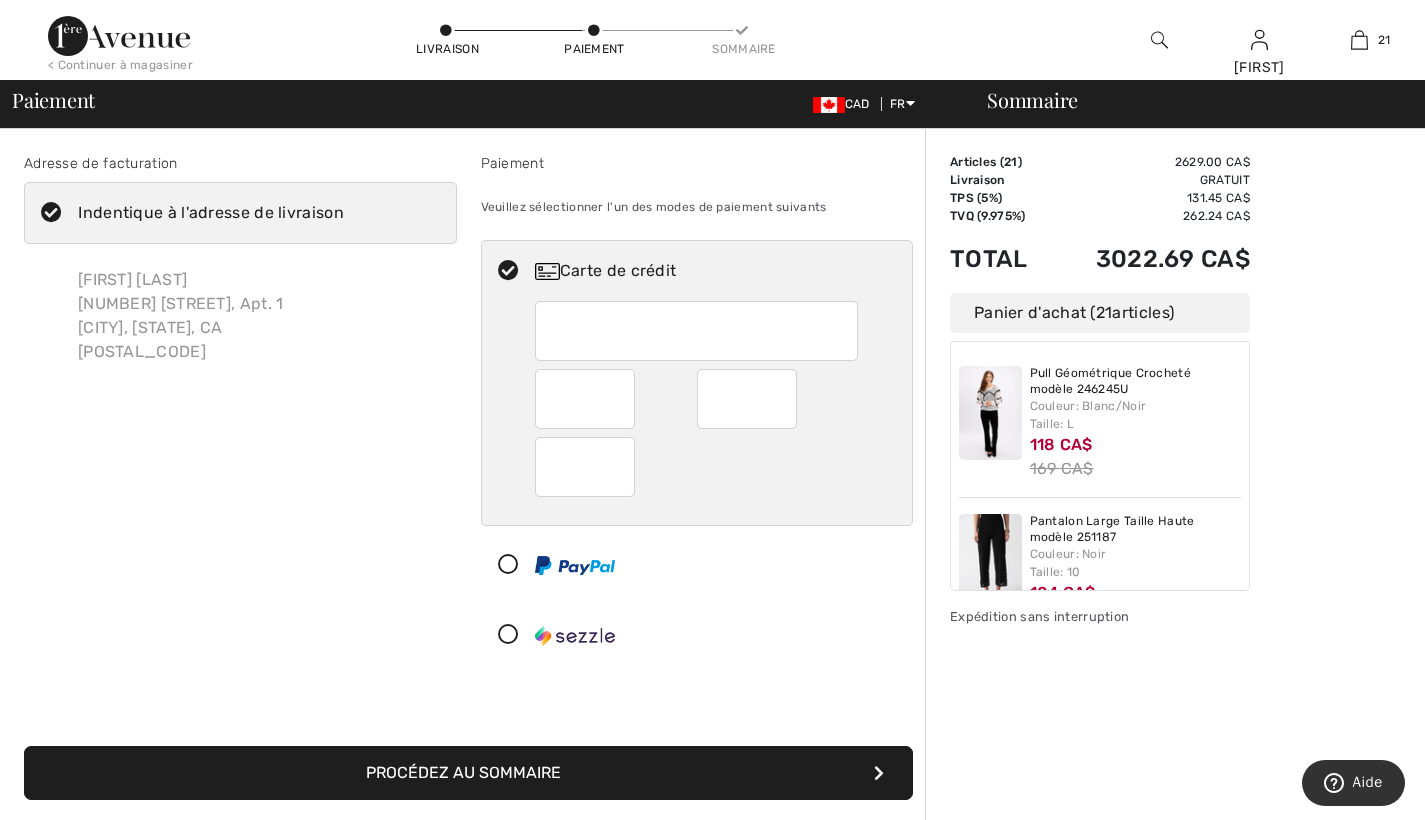 click on "[FIRST] [LAST]
[NUMBER] [STREET], Apt. 1
[CITY], [STATE], CA
[POSTAL_CODE]" at bounding box center (181, 316) 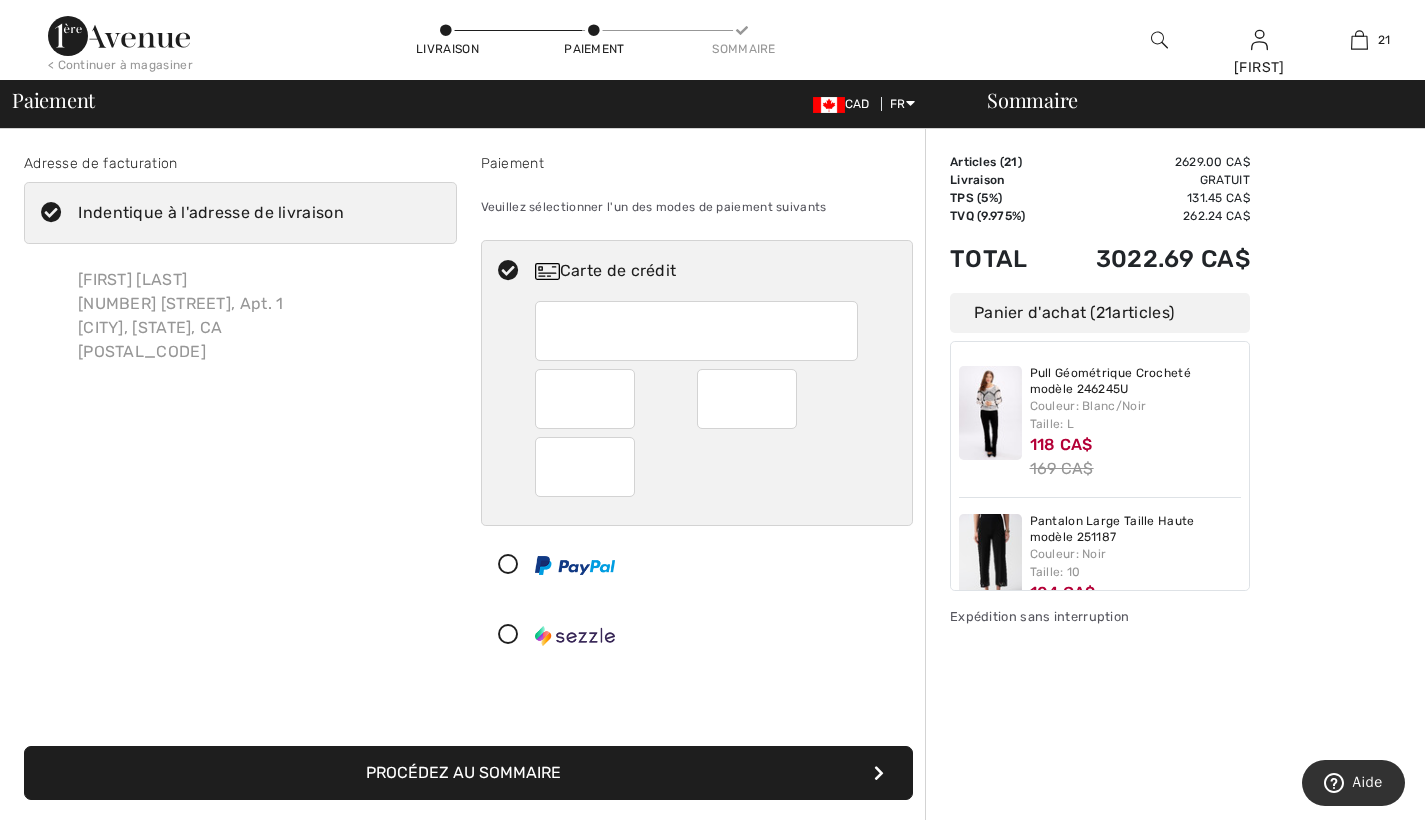 click on "Pierrette Bergeron
330 Rue Des Chalets, Apt. 1
Victoriaville, QC, CA
G6P4R1" at bounding box center [181, 316] 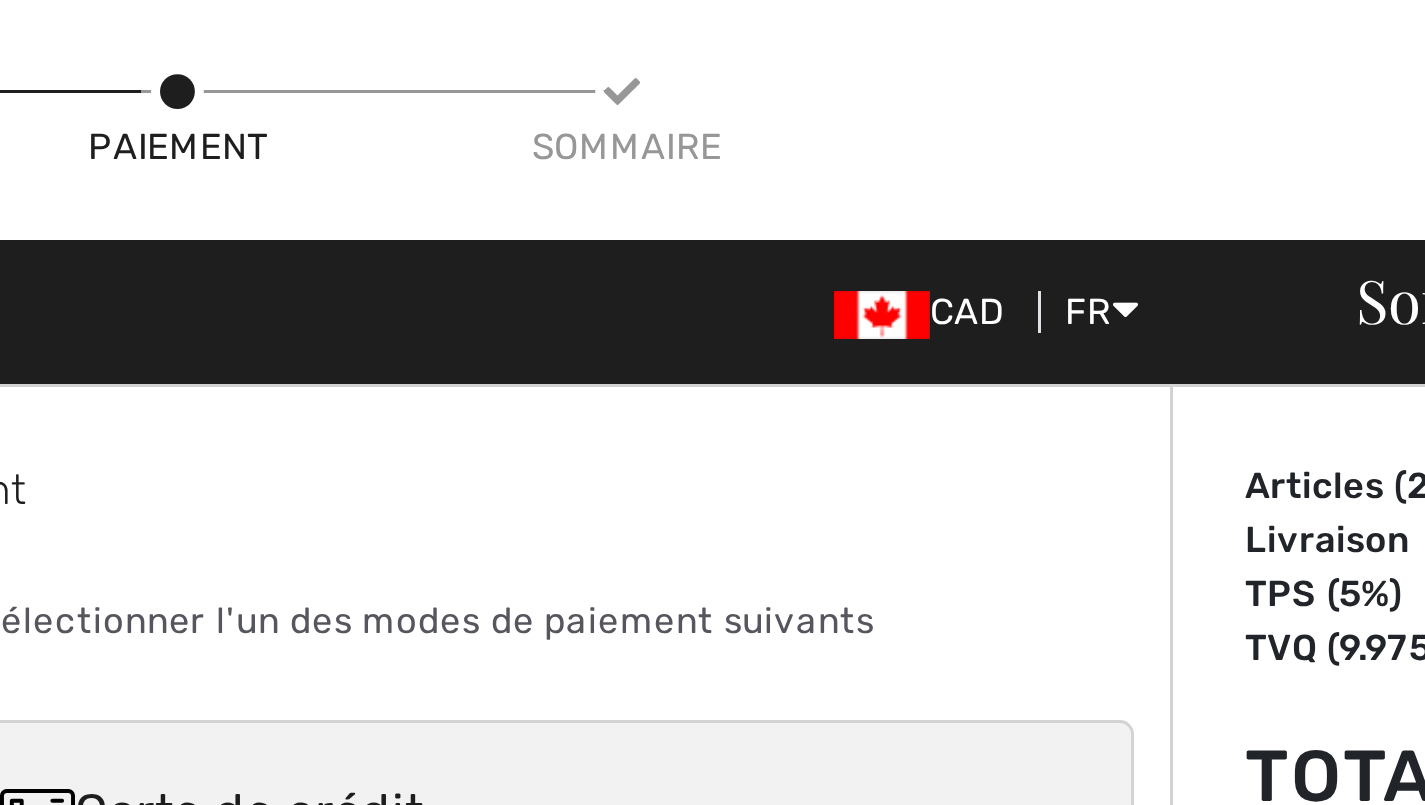 scroll, scrollTop: 0, scrollLeft: 0, axis: both 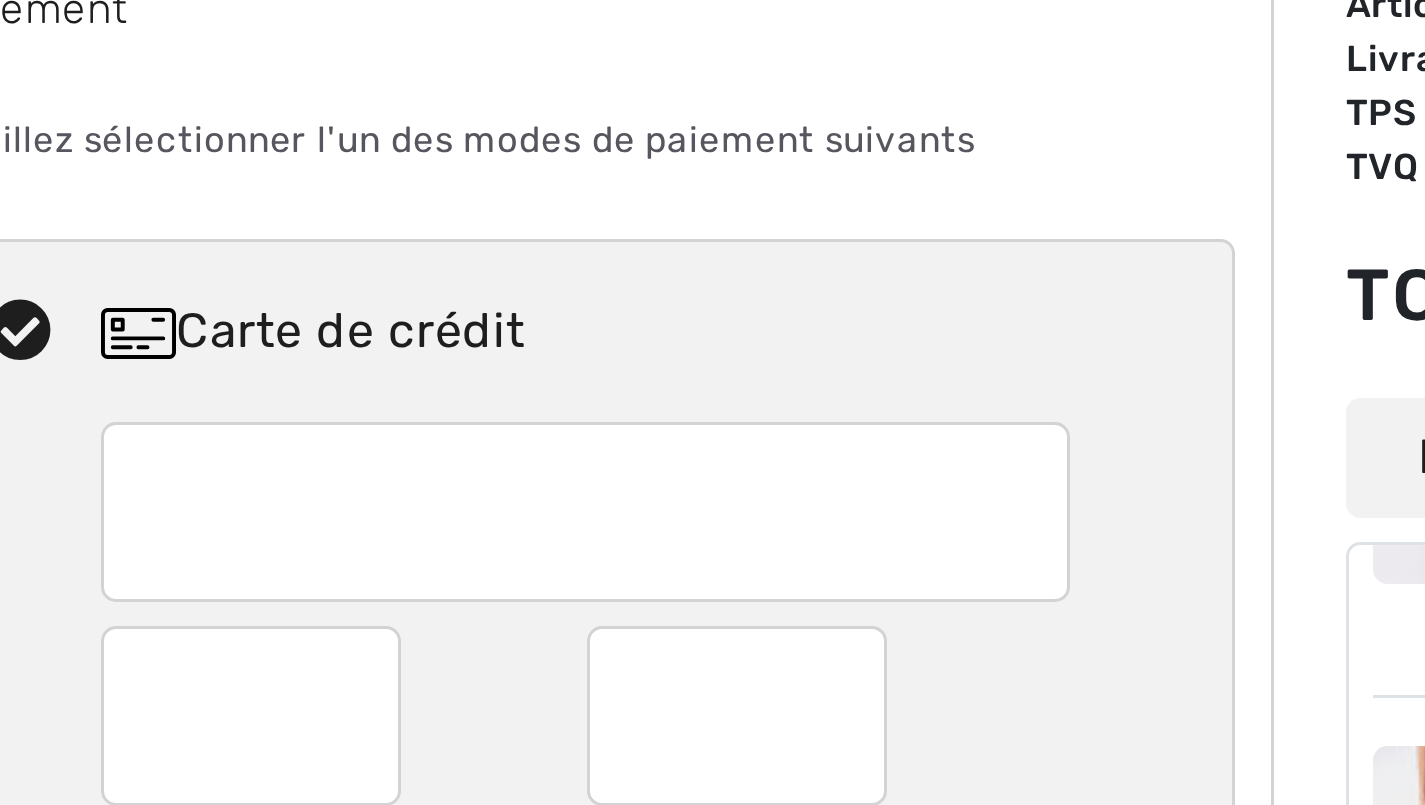 click on "Carte de crédit" at bounding box center (717, 271) 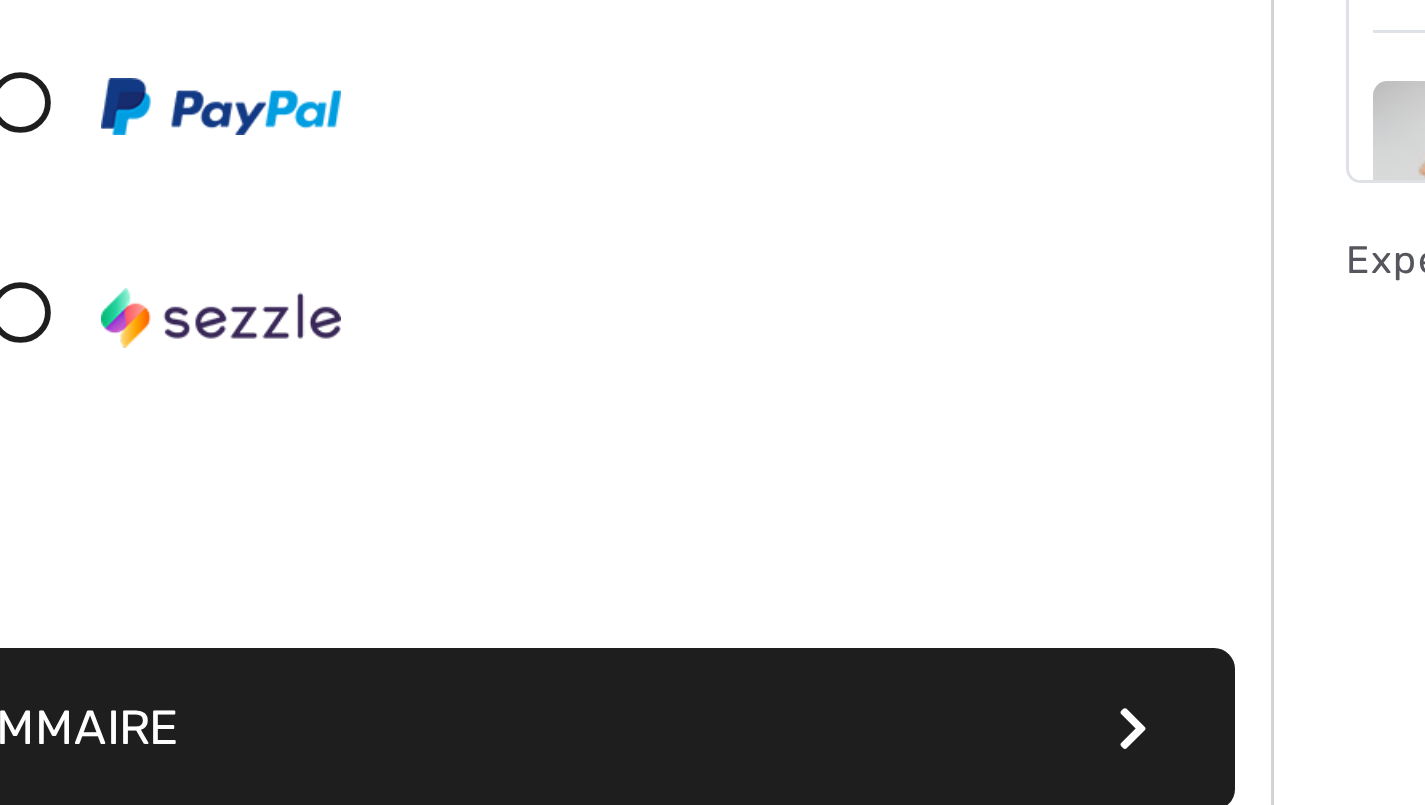 scroll, scrollTop: 18, scrollLeft: 0, axis: vertical 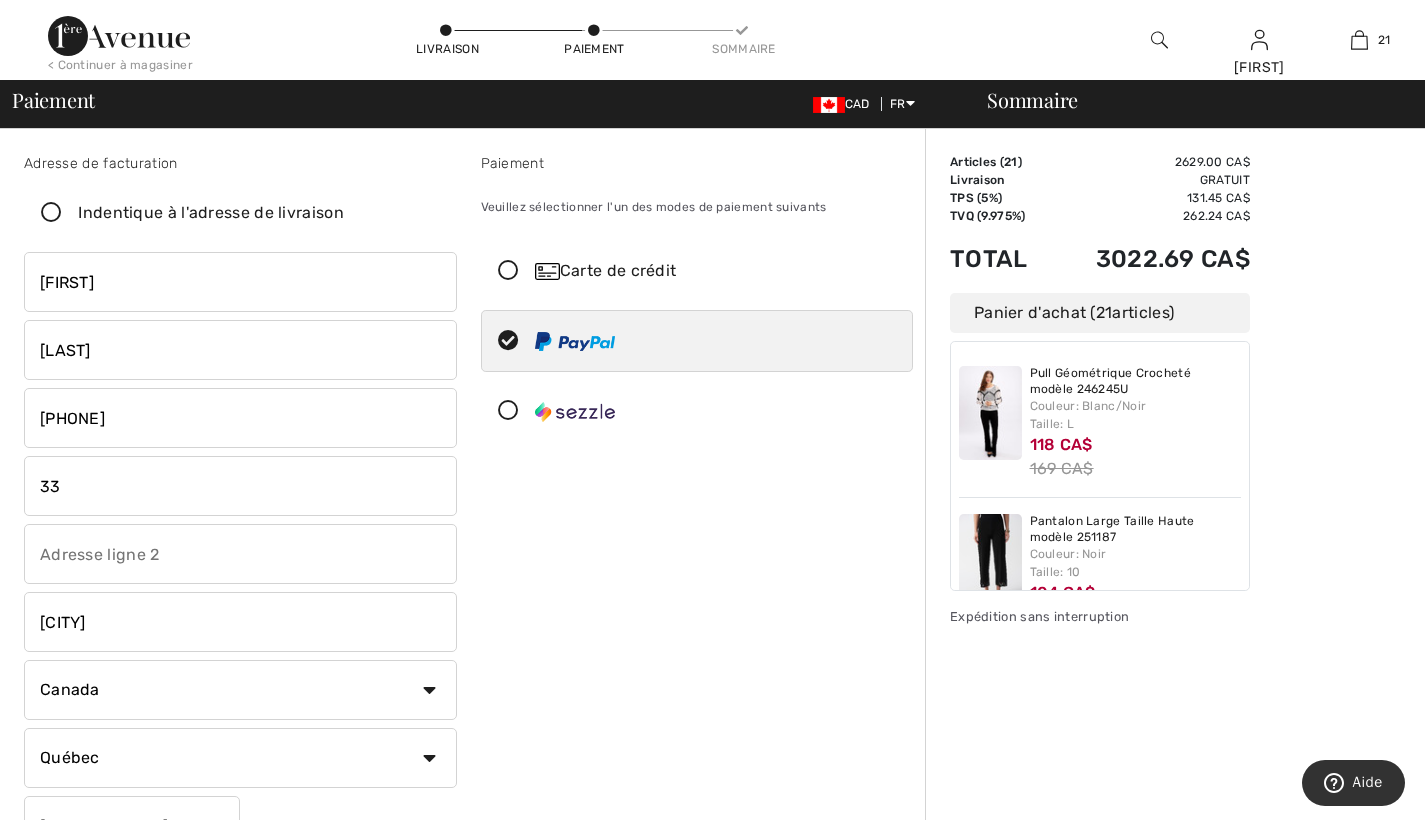 type on "3" 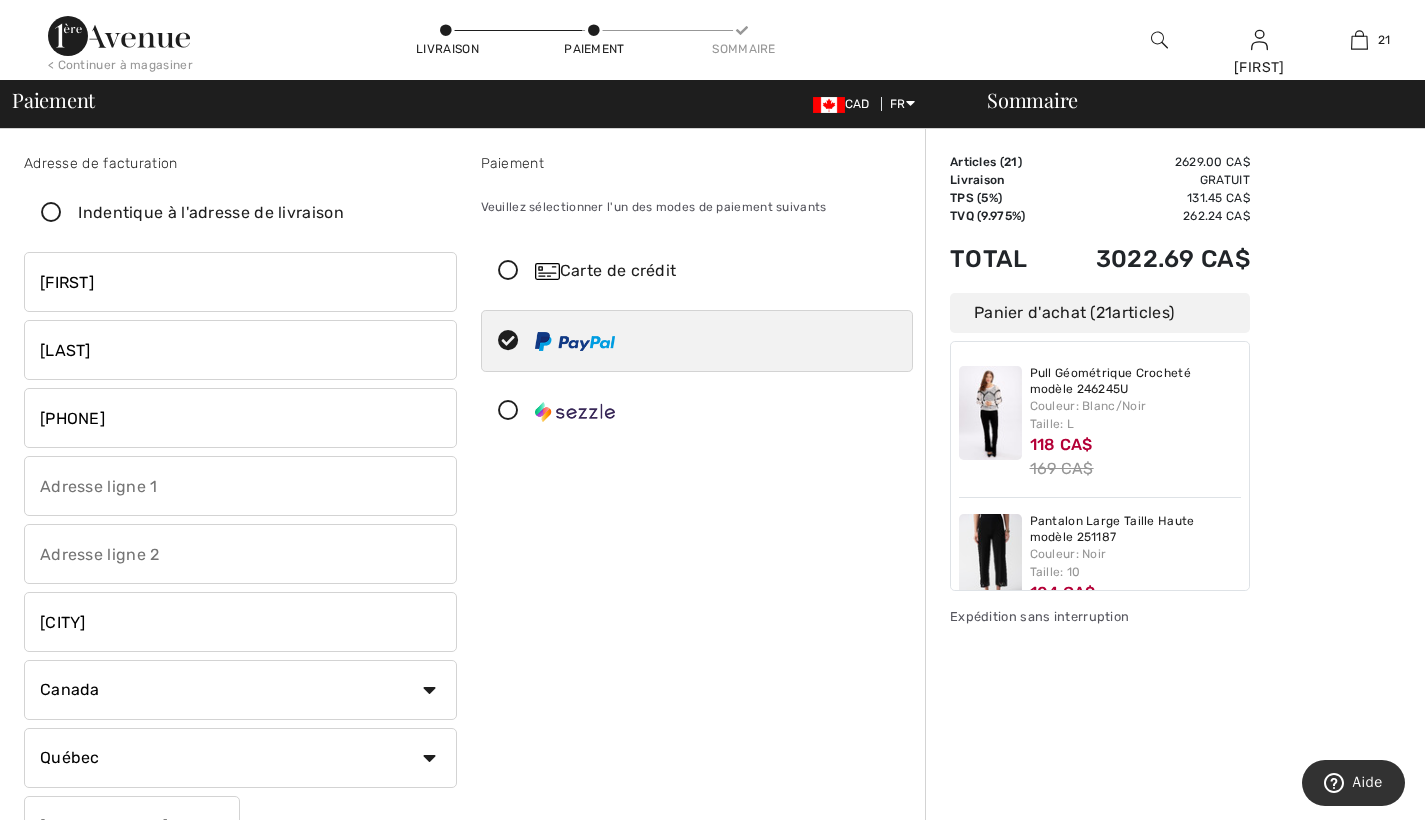 click at bounding box center (240, 486) 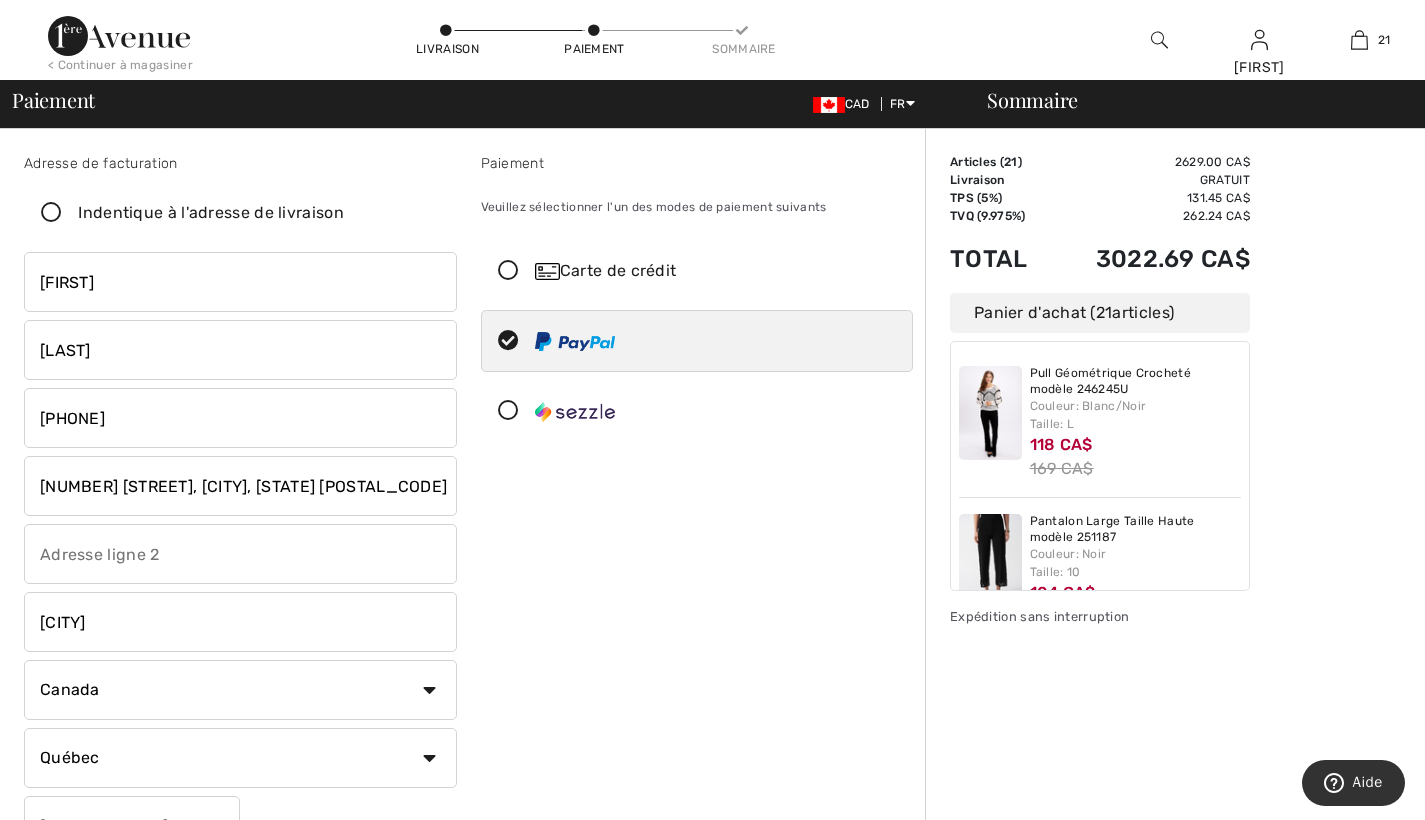 type on "[NUMBER] [STREET], [CITY], [STATE] [POSTAL_CODE]" 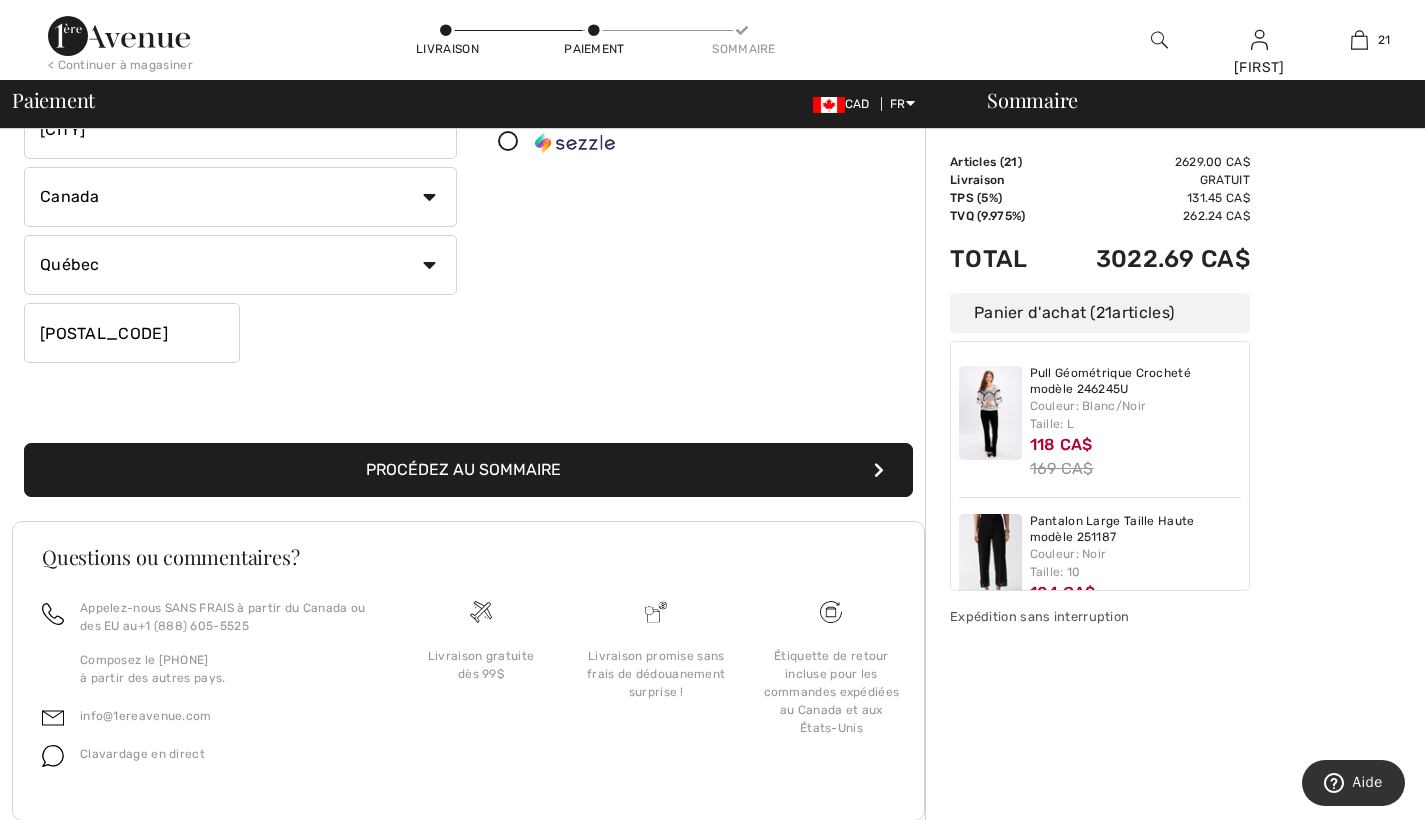 scroll, scrollTop: 544, scrollLeft: 0, axis: vertical 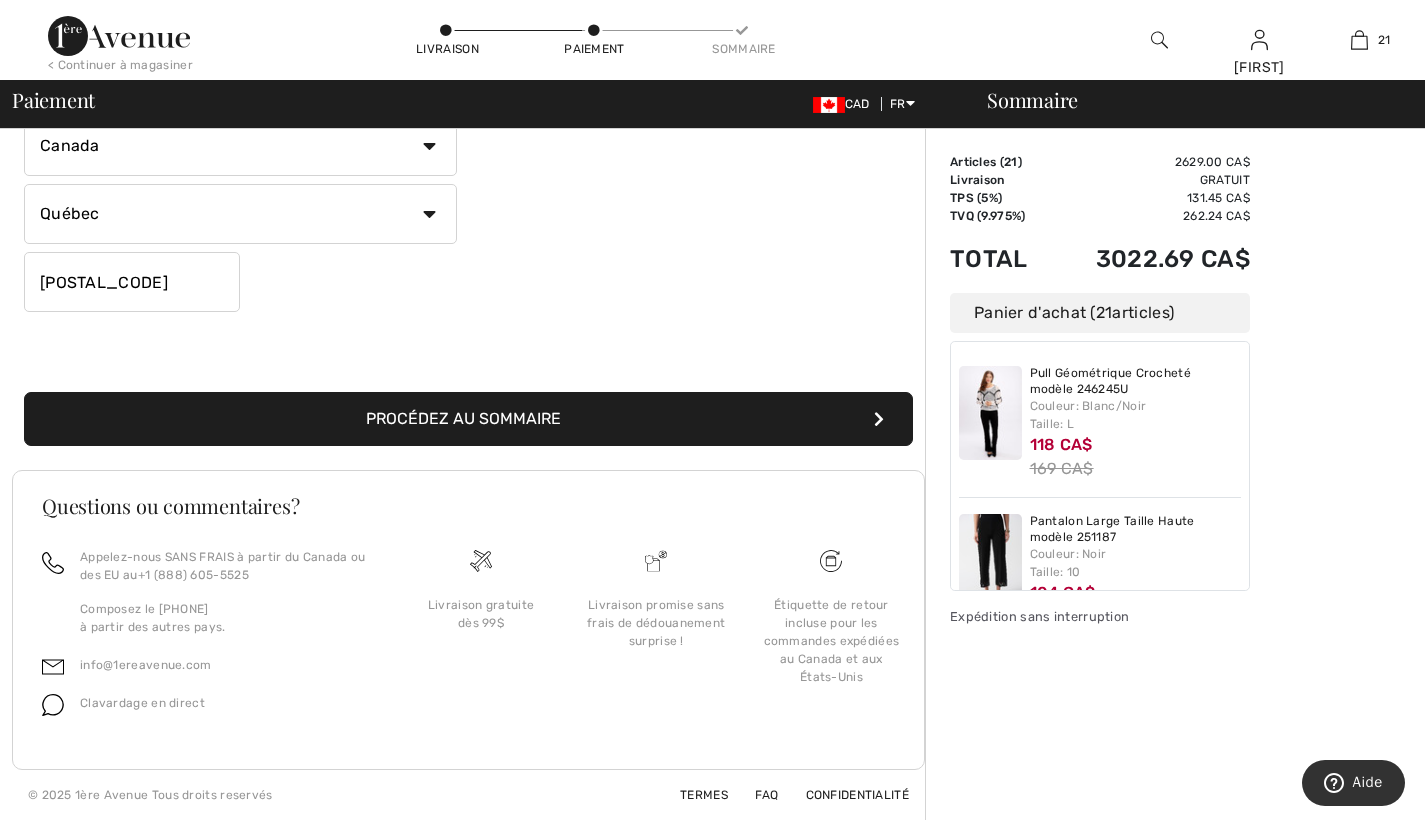 click at bounding box center [879, 419] 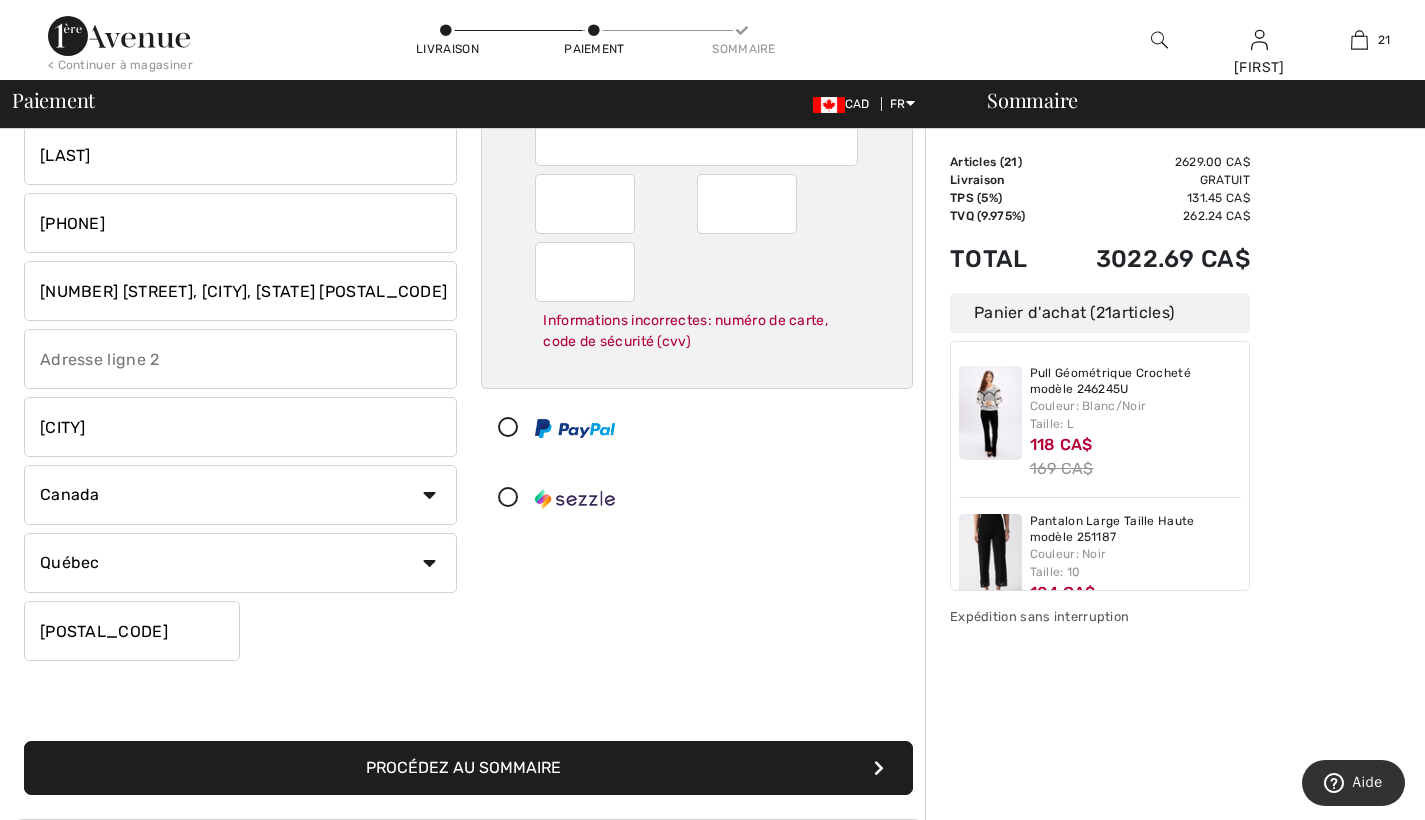 scroll, scrollTop: 80, scrollLeft: 0, axis: vertical 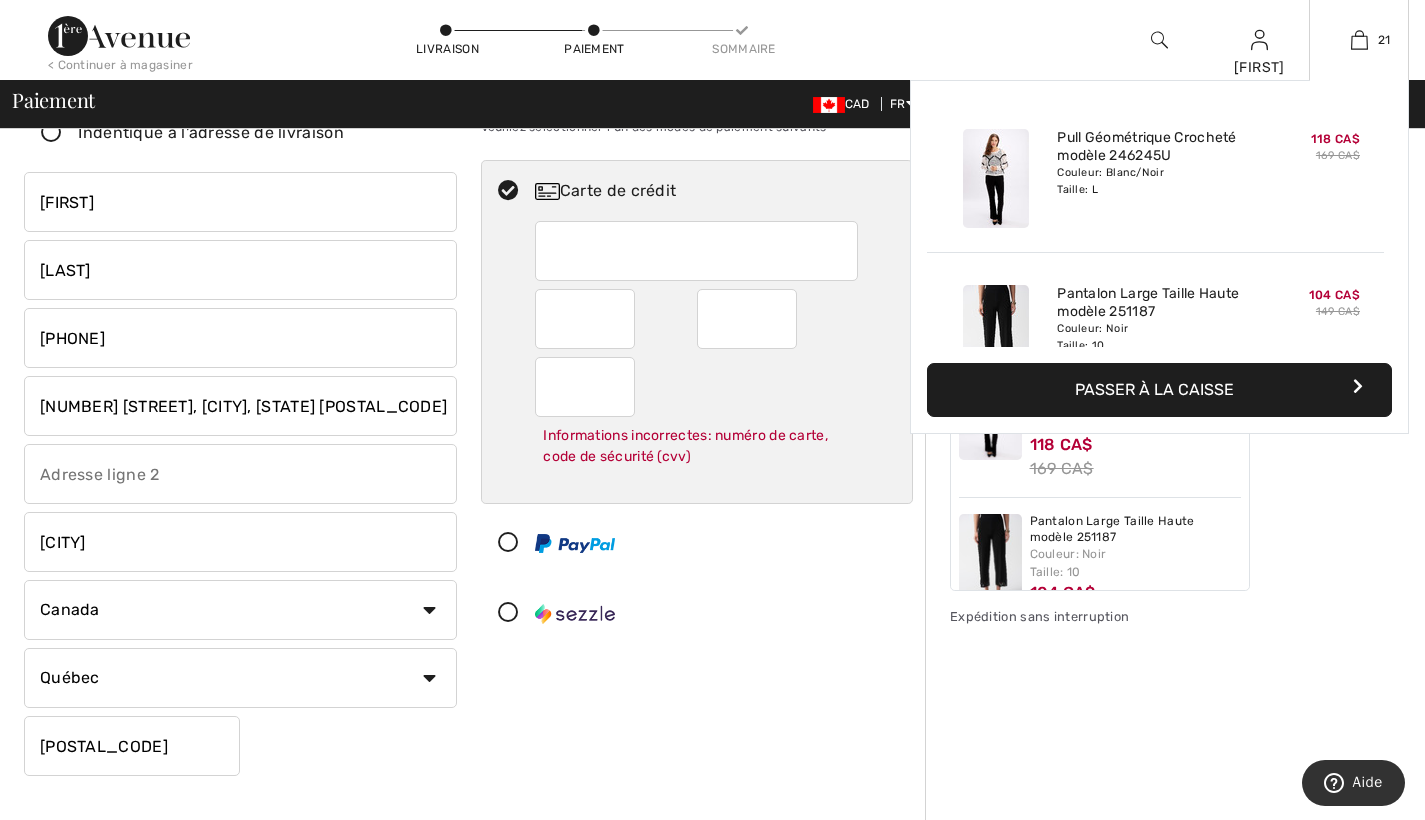 click at bounding box center (1358, 386) 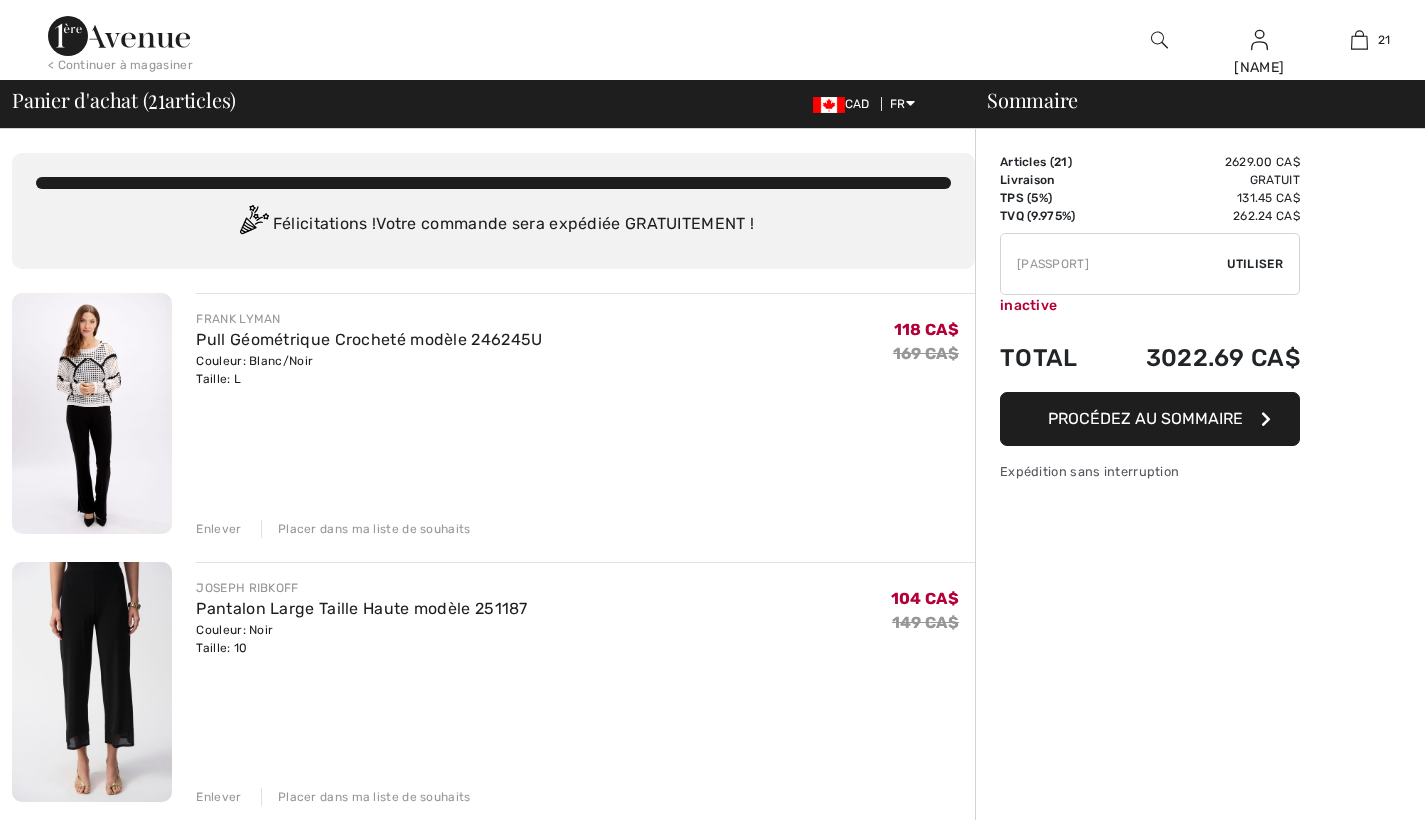 scroll, scrollTop: 0, scrollLeft: 0, axis: both 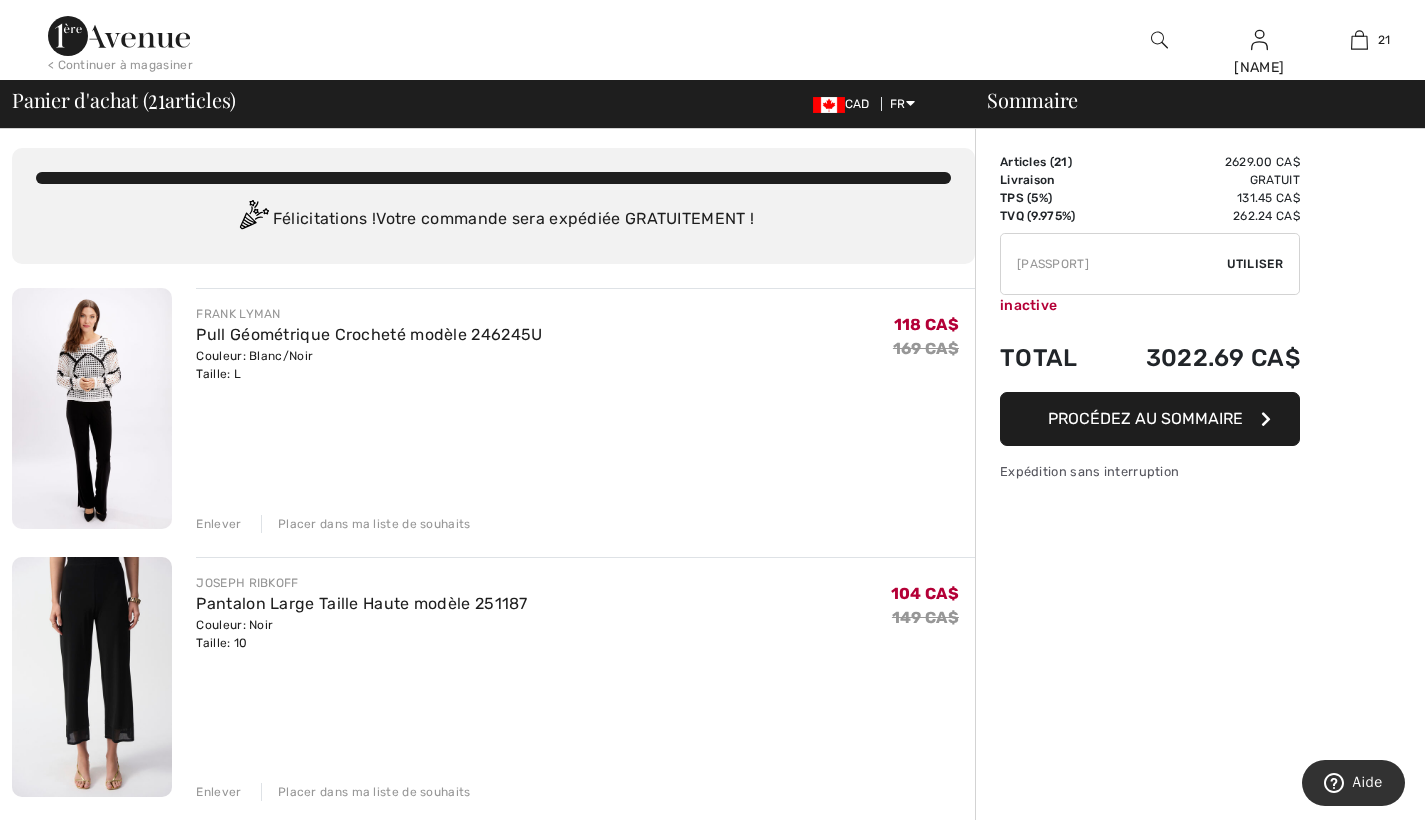 click on "CAD" at bounding box center (845, 104) 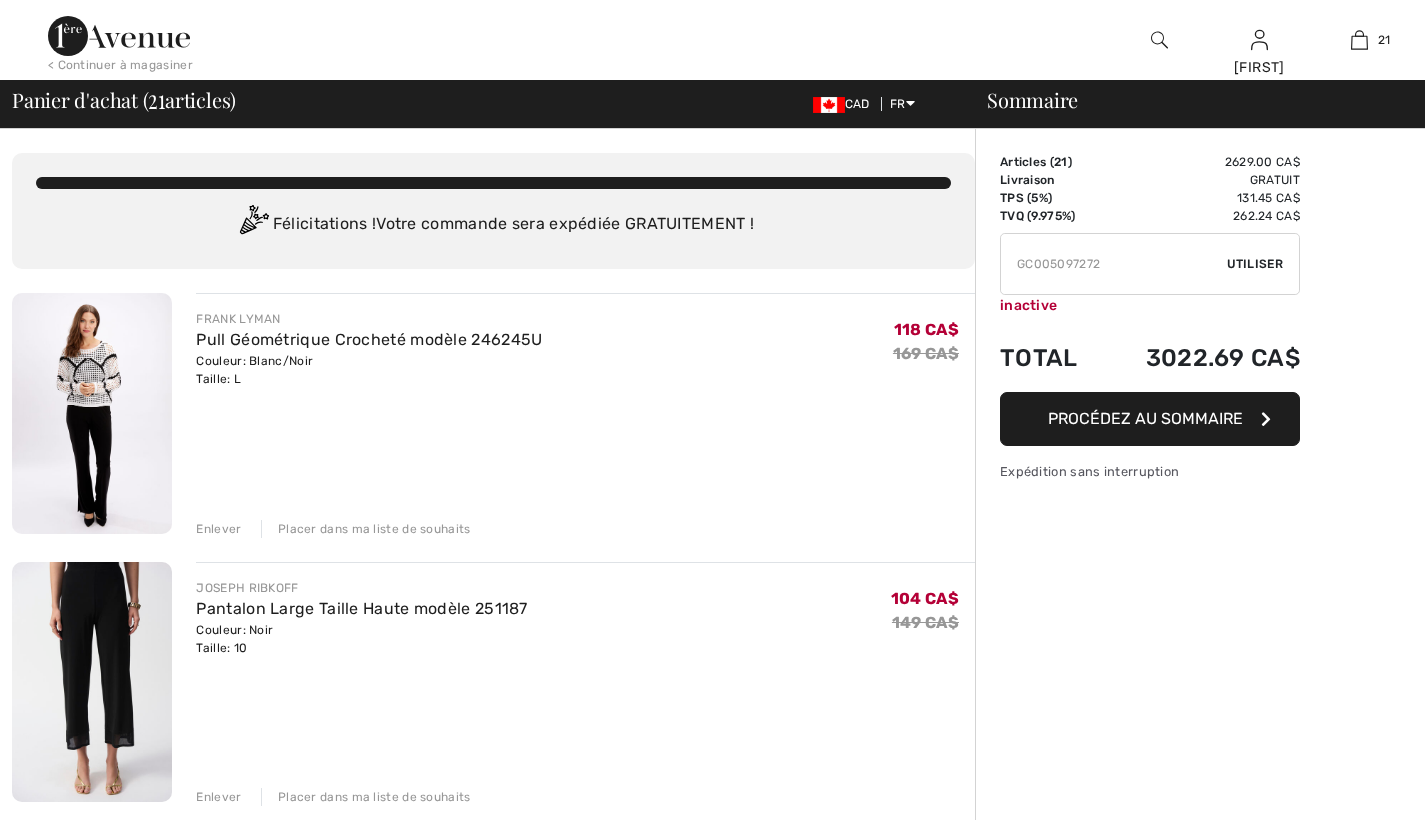 scroll, scrollTop: 0, scrollLeft: 0, axis: both 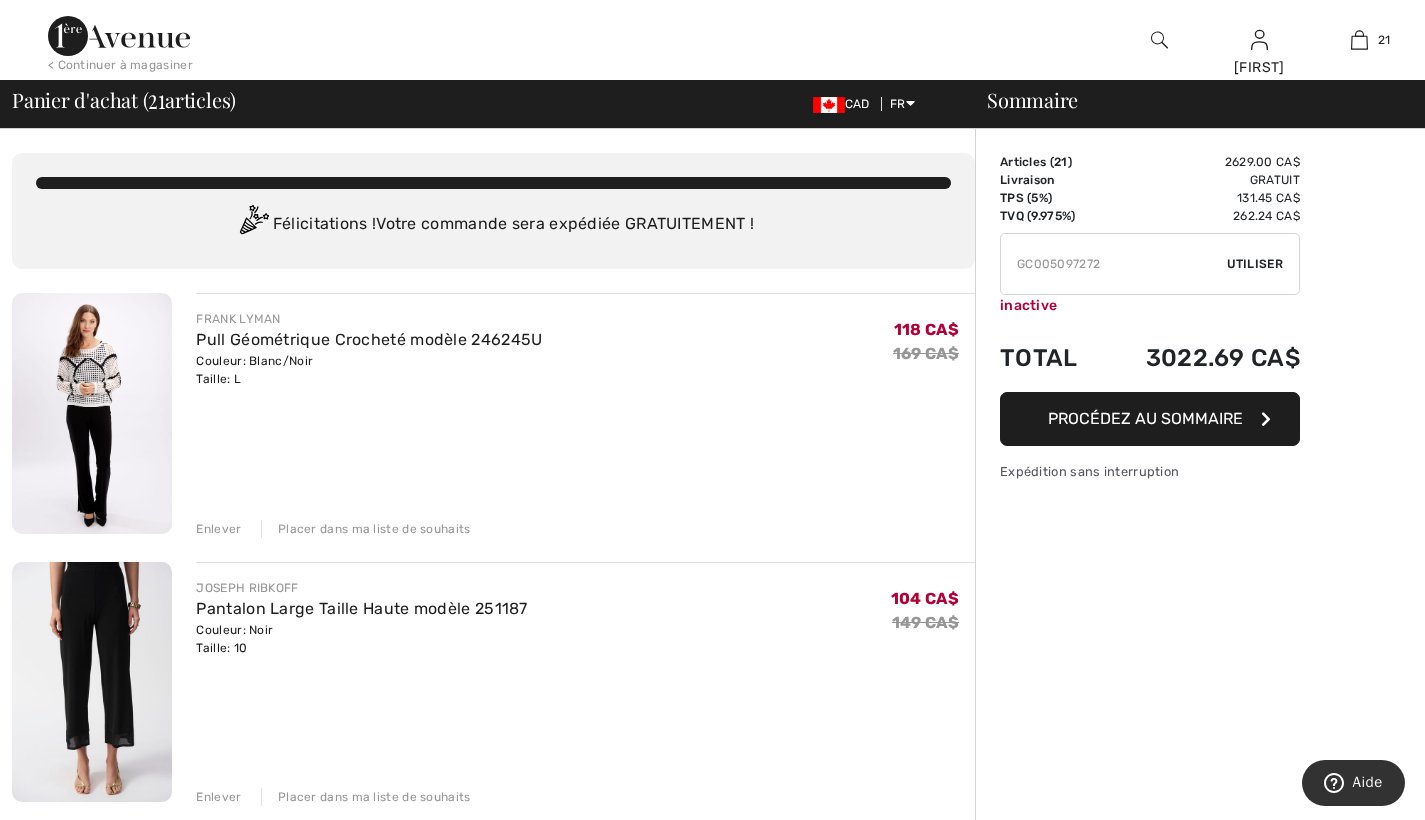 click at bounding box center (119, 36) 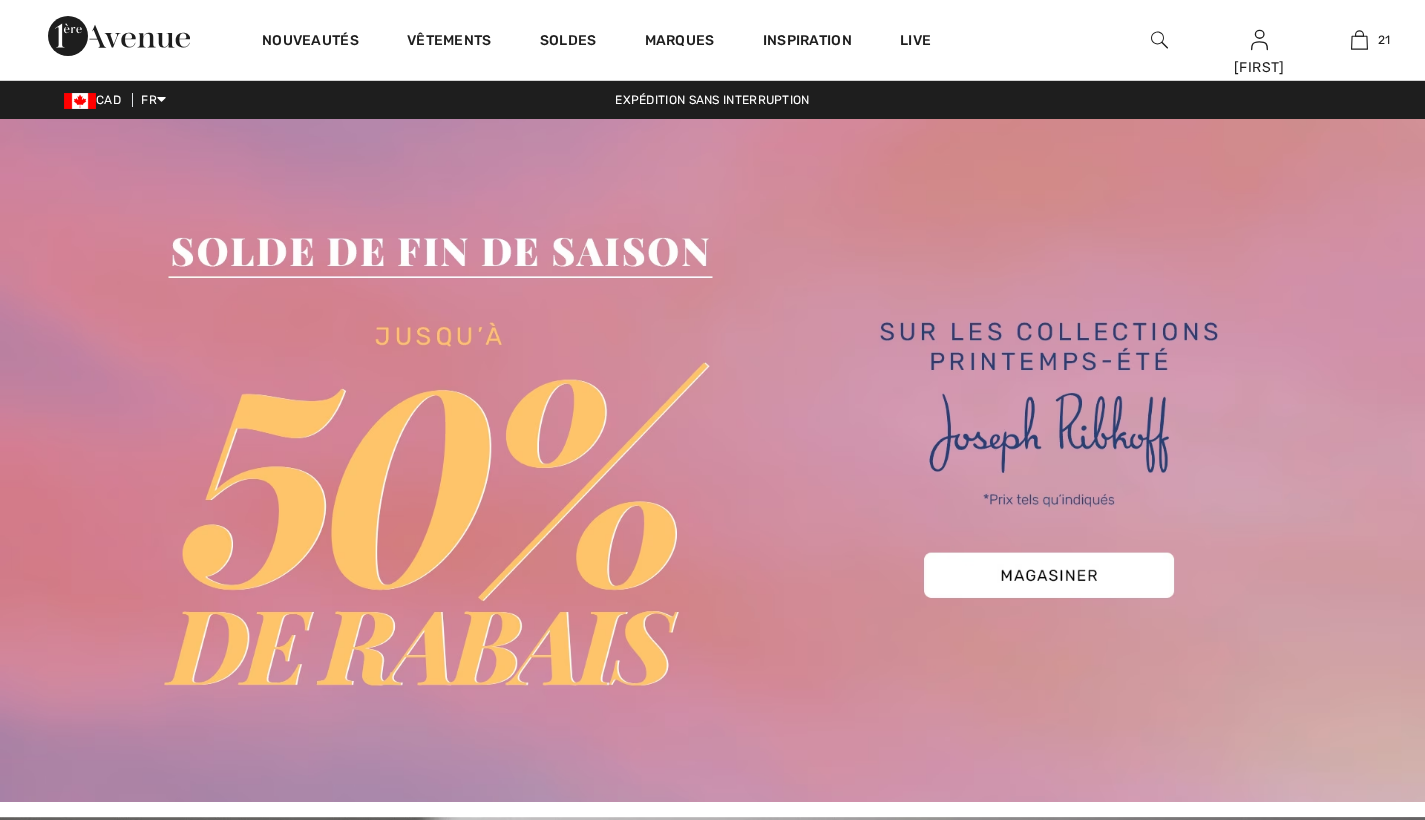 scroll, scrollTop: 0, scrollLeft: 0, axis: both 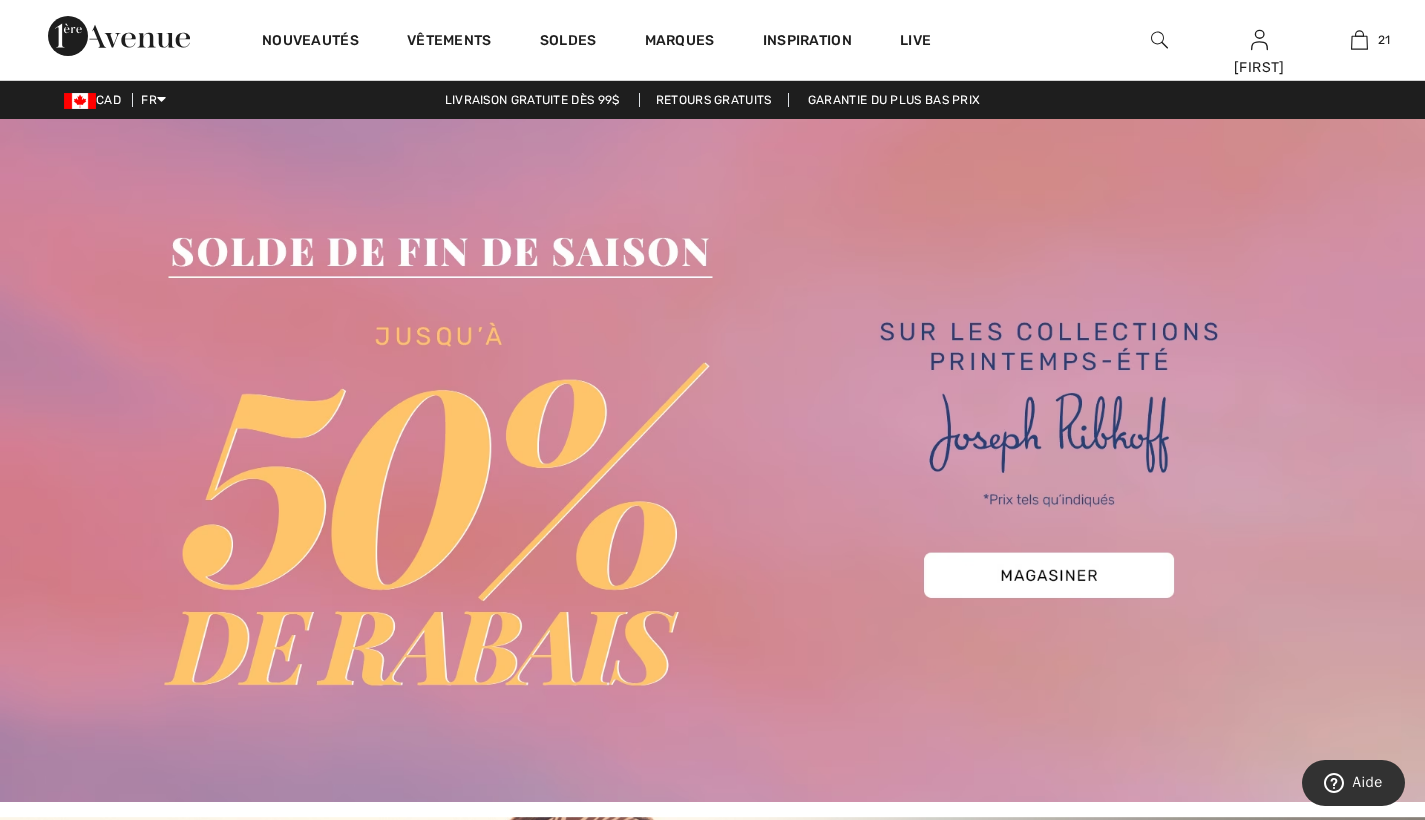 click on "Aide" at bounding box center (1367, 782) 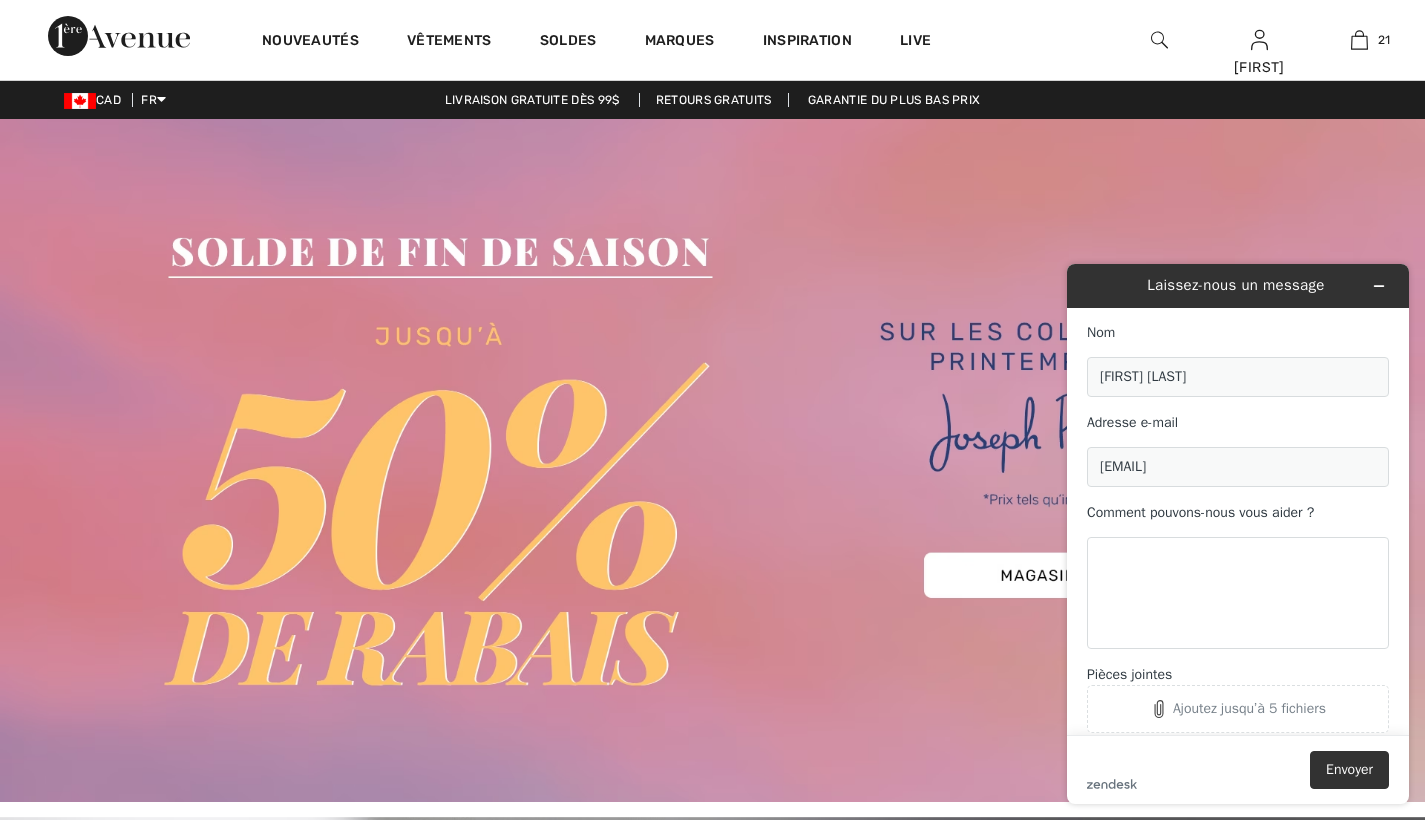 scroll, scrollTop: 0, scrollLeft: 0, axis: both 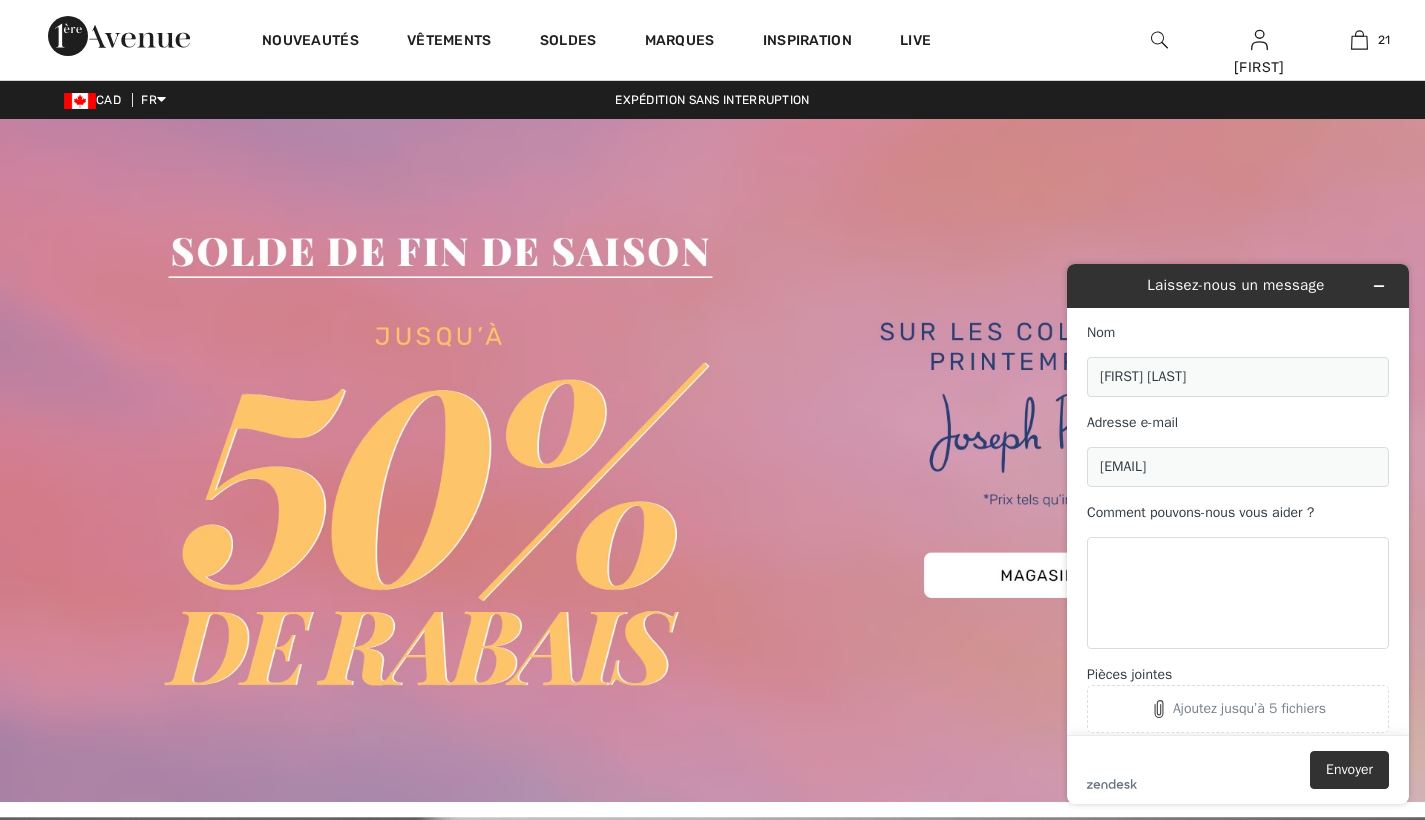 click on "Nom [FIRST] [LAST] Adresse e-mail [EMAIL] Comment pouvons-nous vous aider ? Pièces jointes Ajoutez jusqu’à 5 fichiers" at bounding box center [1238, 528] 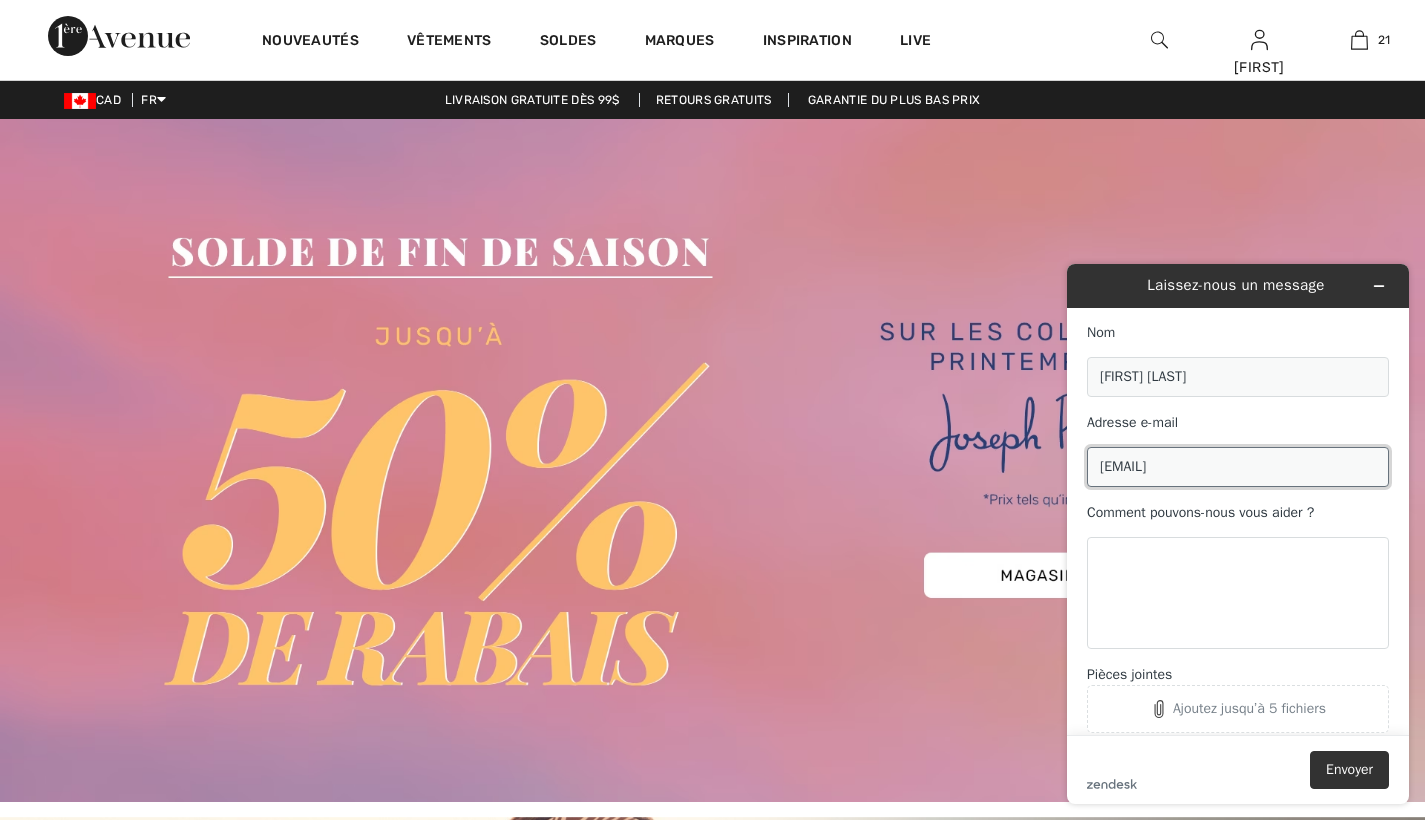 click on "[EMAIL]" at bounding box center [1238, 467] 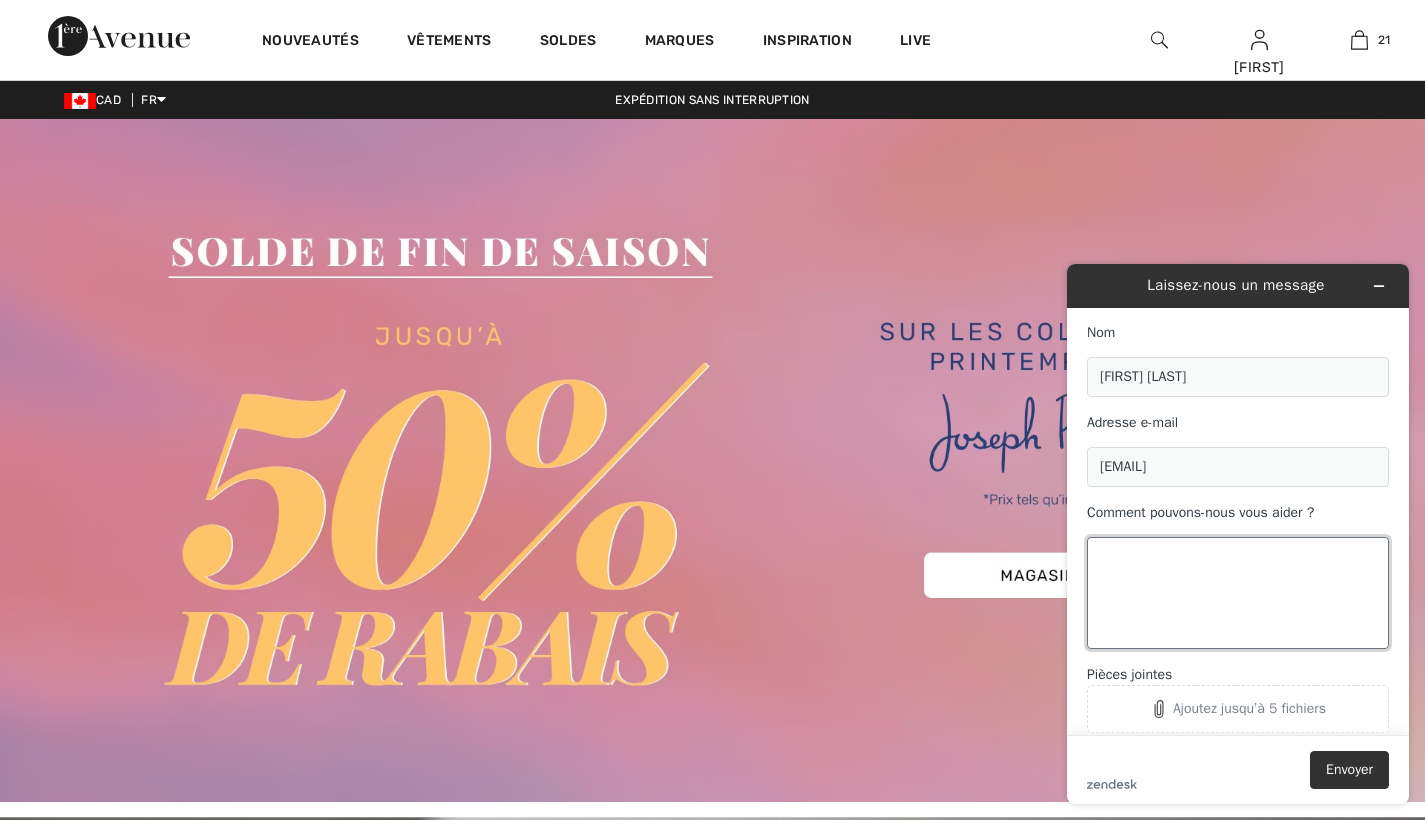 click on "Comment pouvons-nous vous aider ?" at bounding box center [1238, 593] 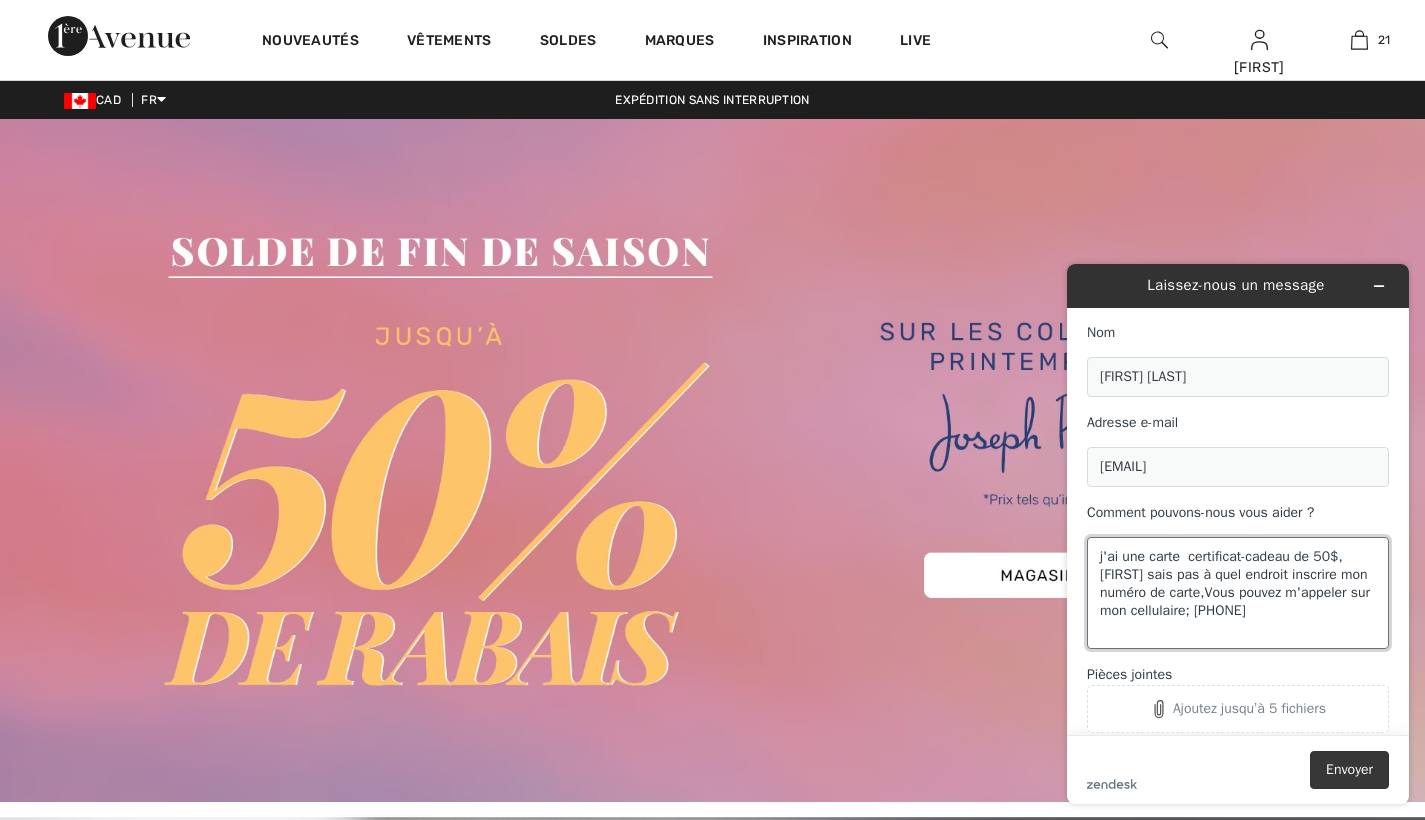 type on "j'ai une carte  certificat-cadeau de 50$, [FIRST] sais pas à quel endroit inscrire mon numéro de carte,Vous pouvez m'appeler sur mon cellulaire; [PHONE]" 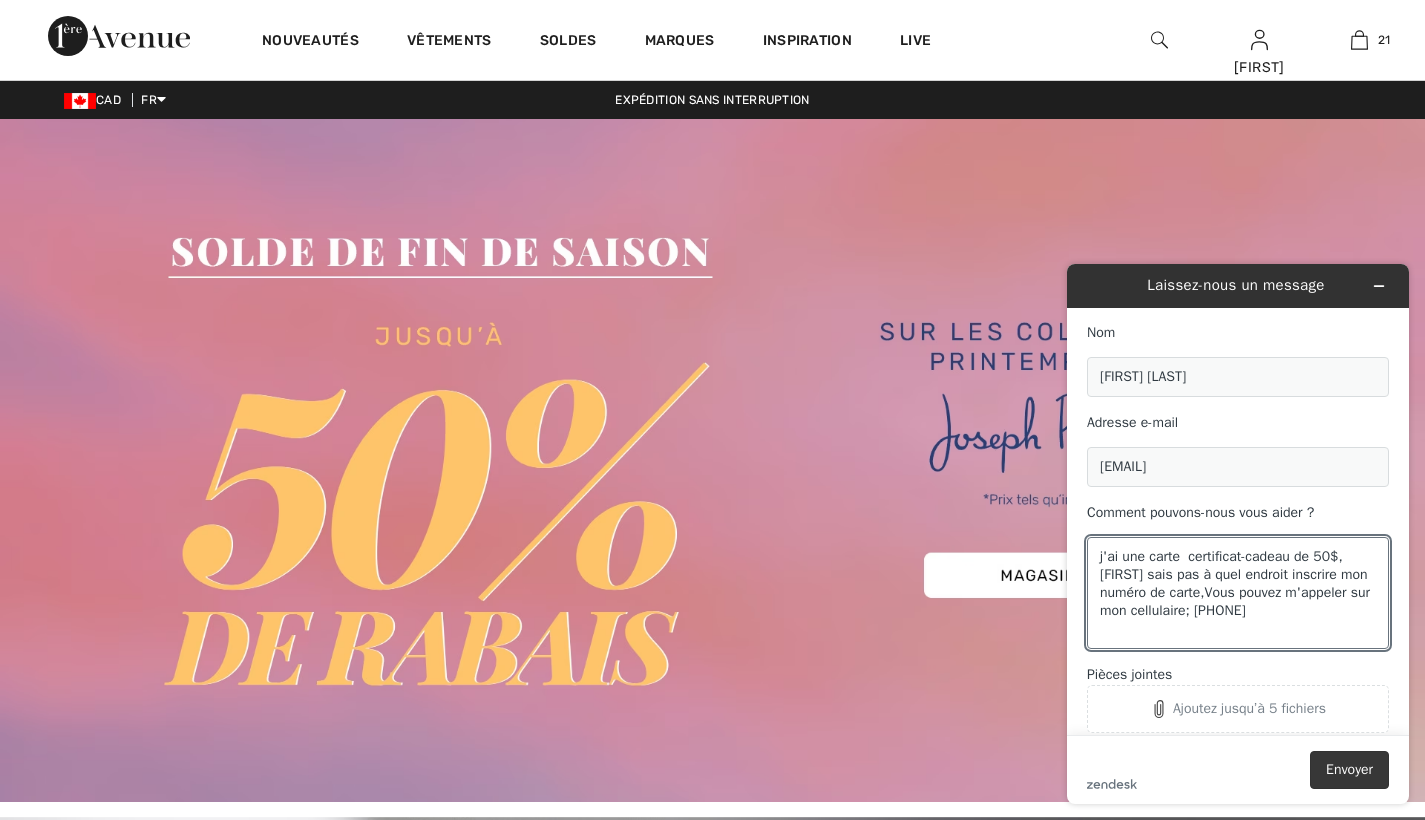 click on "Envoyer" at bounding box center [1349, 770] 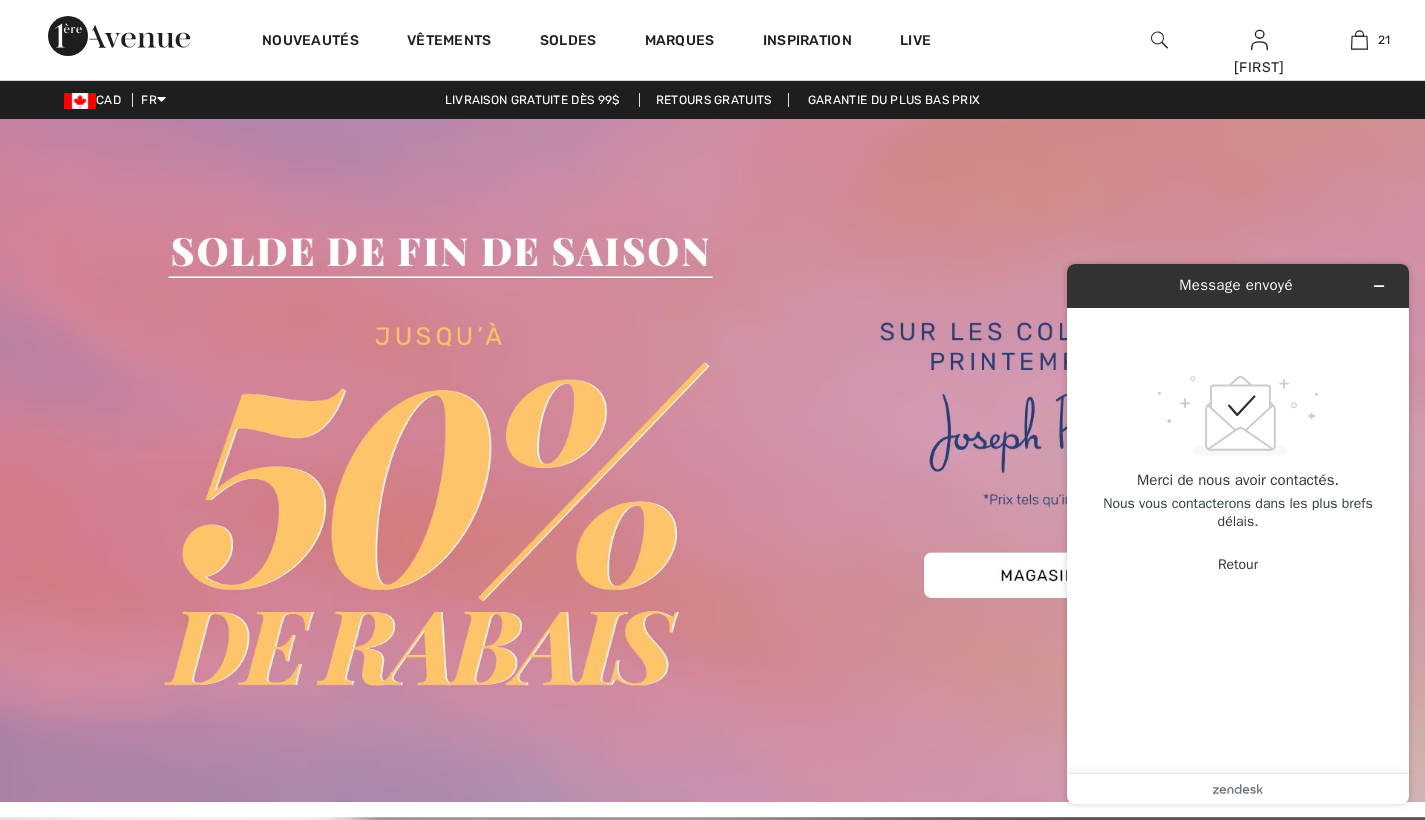 click on ".custom-cls-1{fill:#ccc;}.cls-2{fill:#cccccb;}.cls-3{fill:#f8f8f8;}.cls-4{fill:none;}.cls-5{fill:#30aabc;} Merci de nous avoir contactés. Nous vous contacterons dans les plus brefs délais. Retour" at bounding box center [1238, 480] 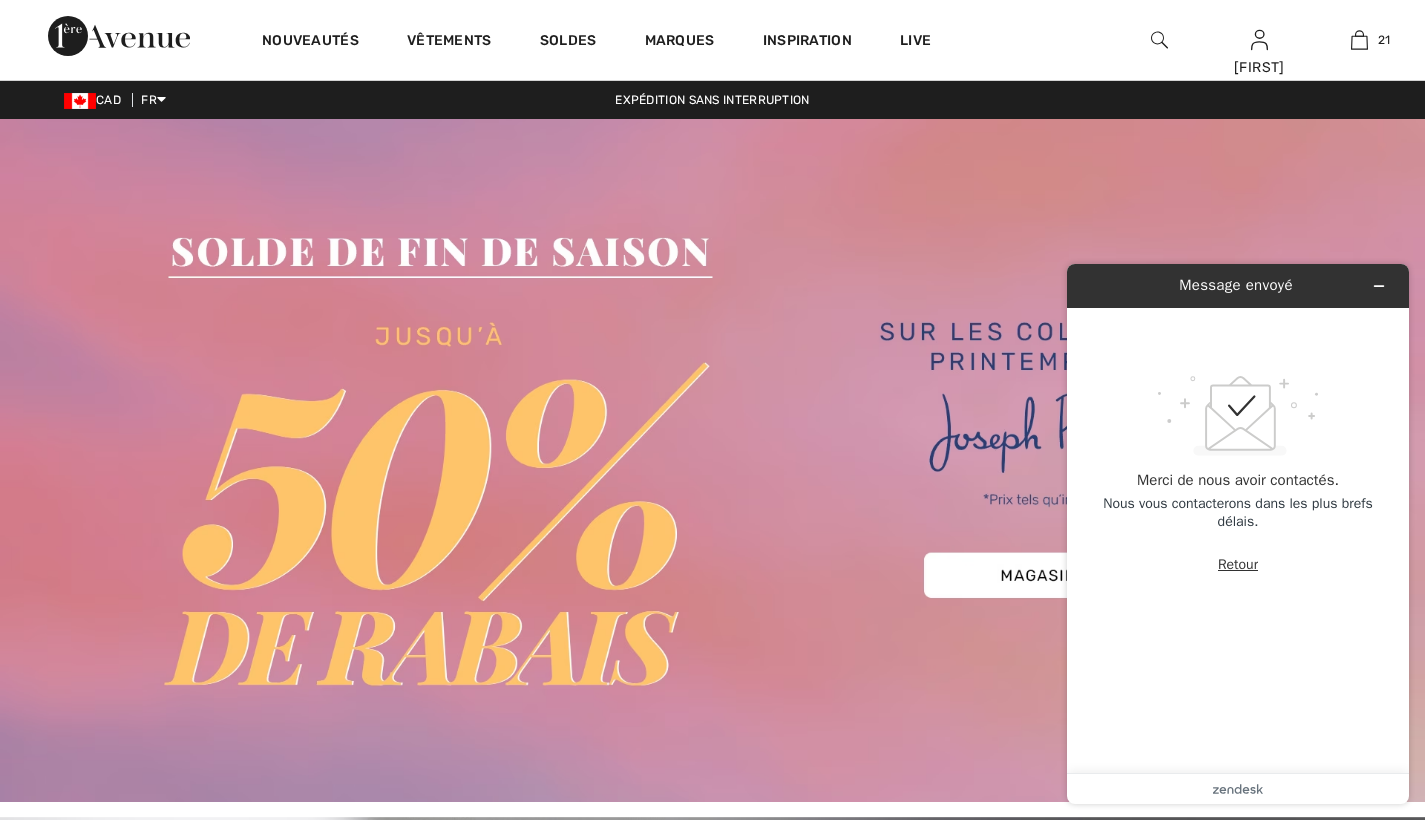 click on "Retour" at bounding box center [1238, 565] 